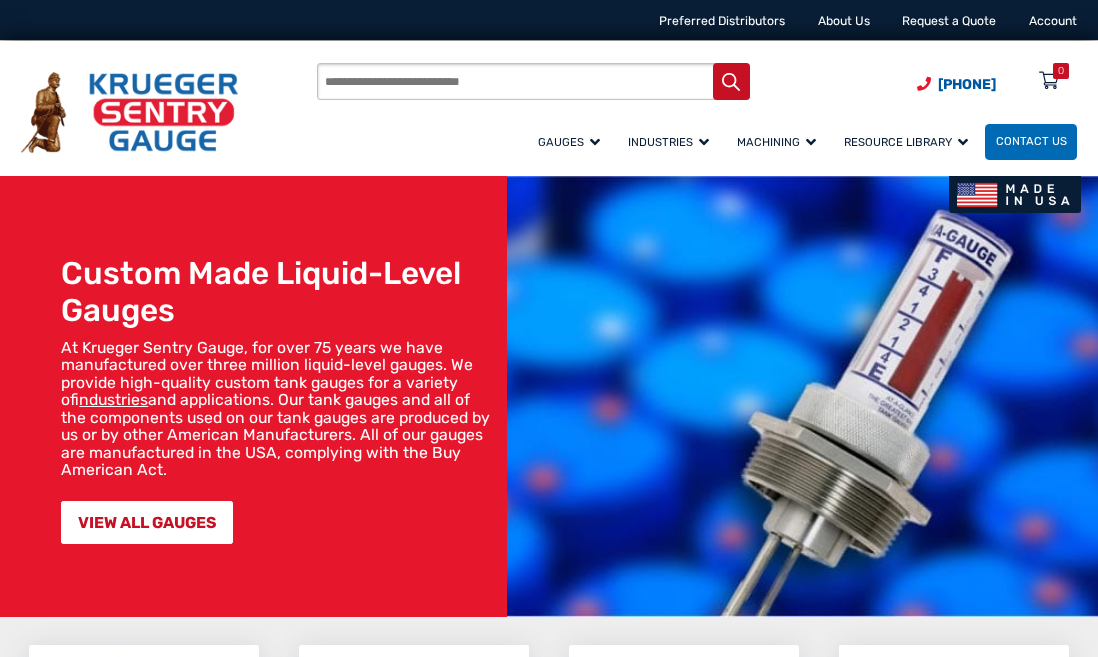 scroll, scrollTop: 0, scrollLeft: 0, axis: both 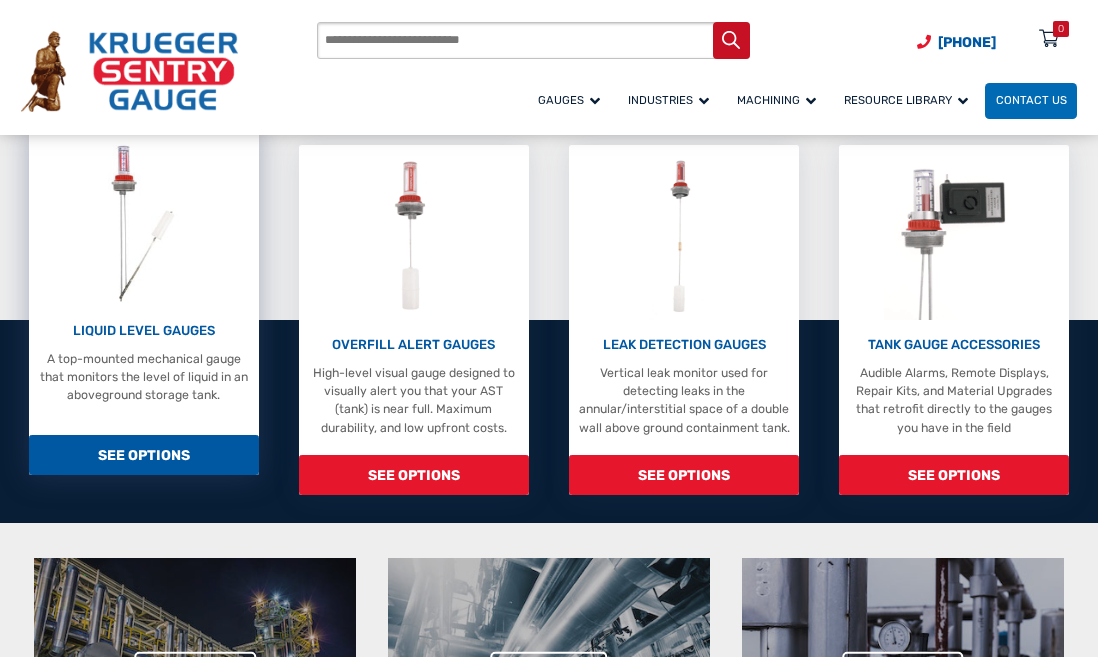 click on "LIQUID LEVEL GAUGES" at bounding box center [143, 331] 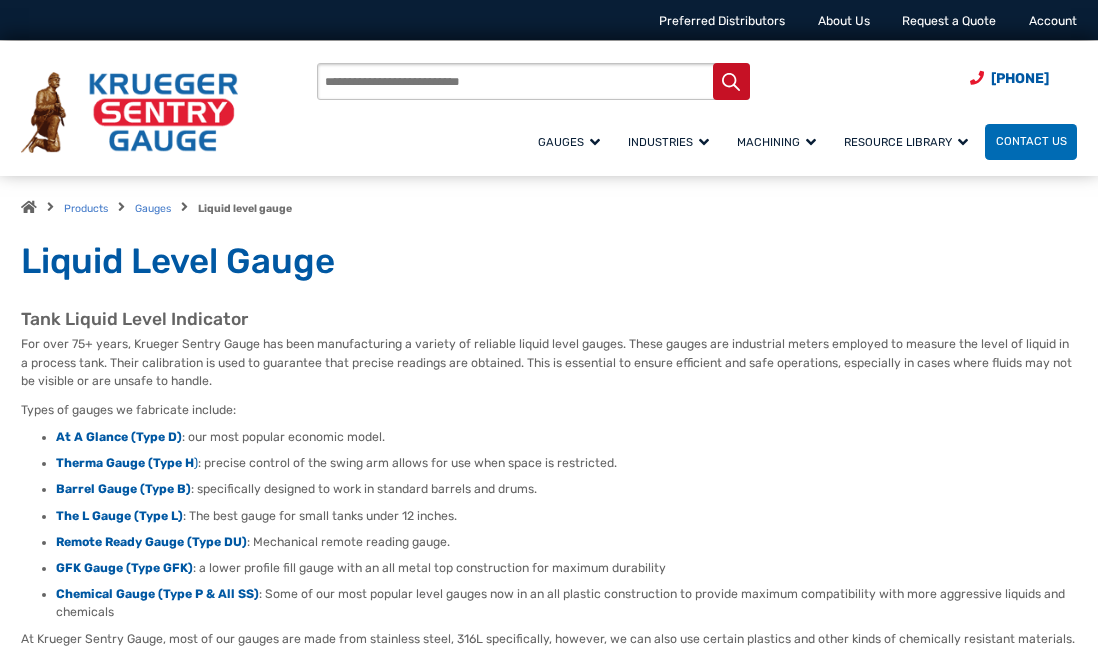 scroll, scrollTop: 0, scrollLeft: 0, axis: both 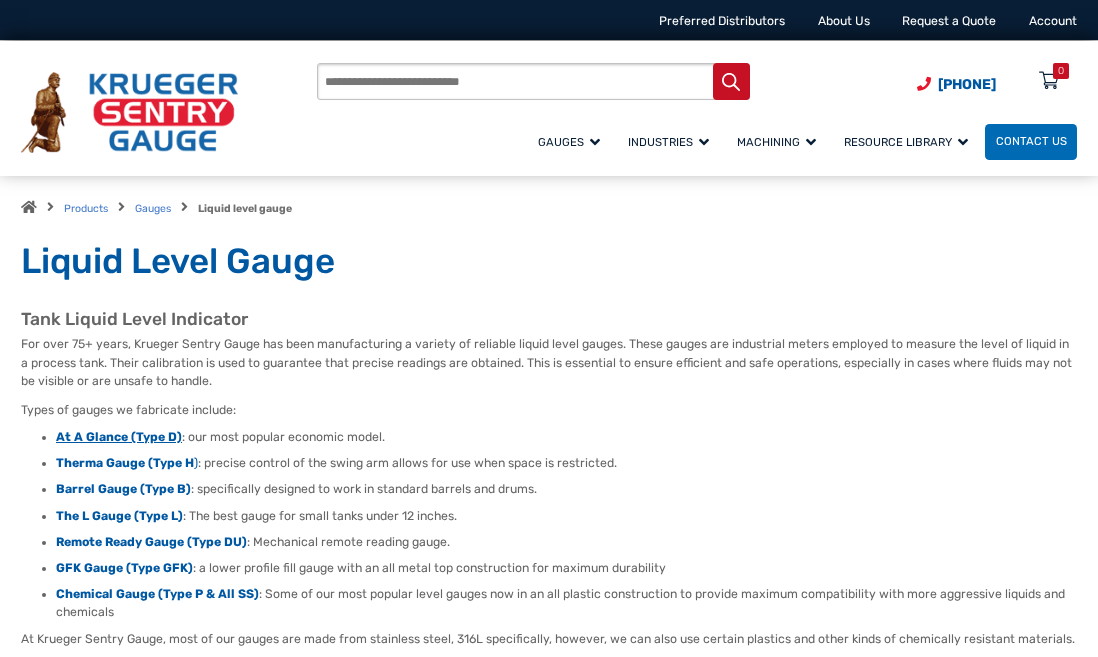click on "At A Glance (Type D)" at bounding box center (119, 437) 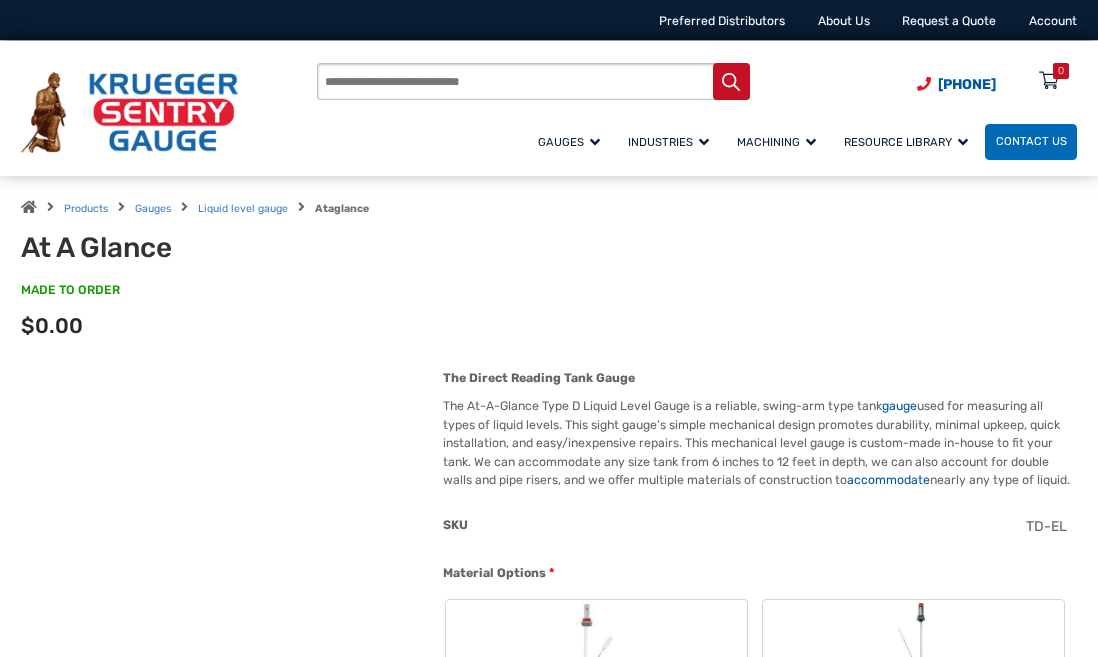 scroll, scrollTop: 0, scrollLeft: 0, axis: both 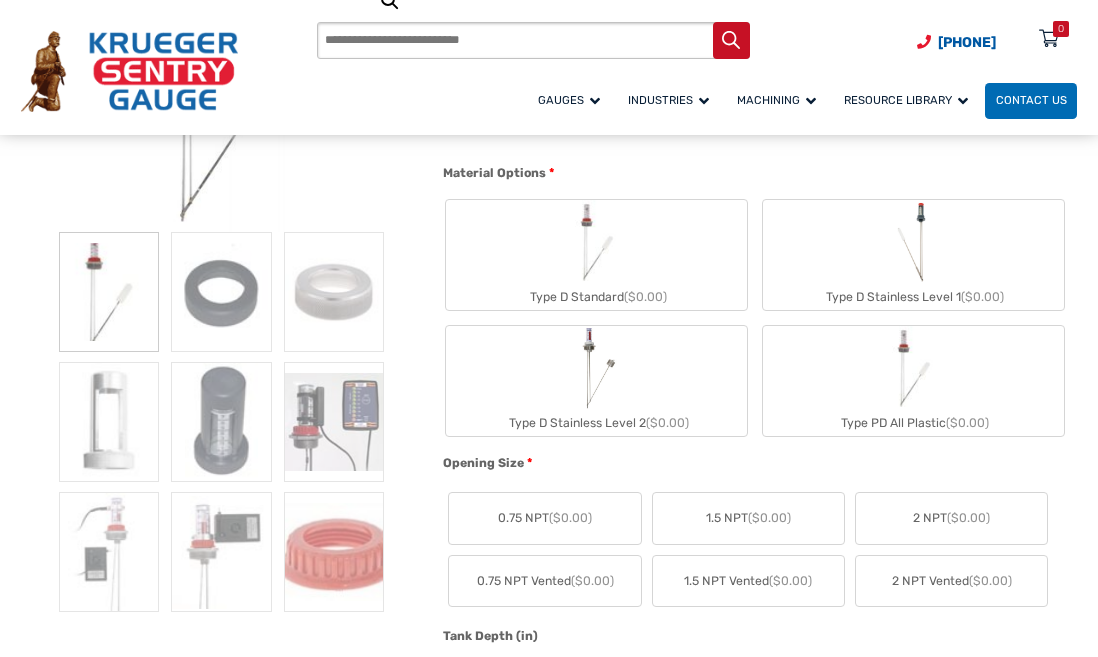 click at bounding box center [597, 242] 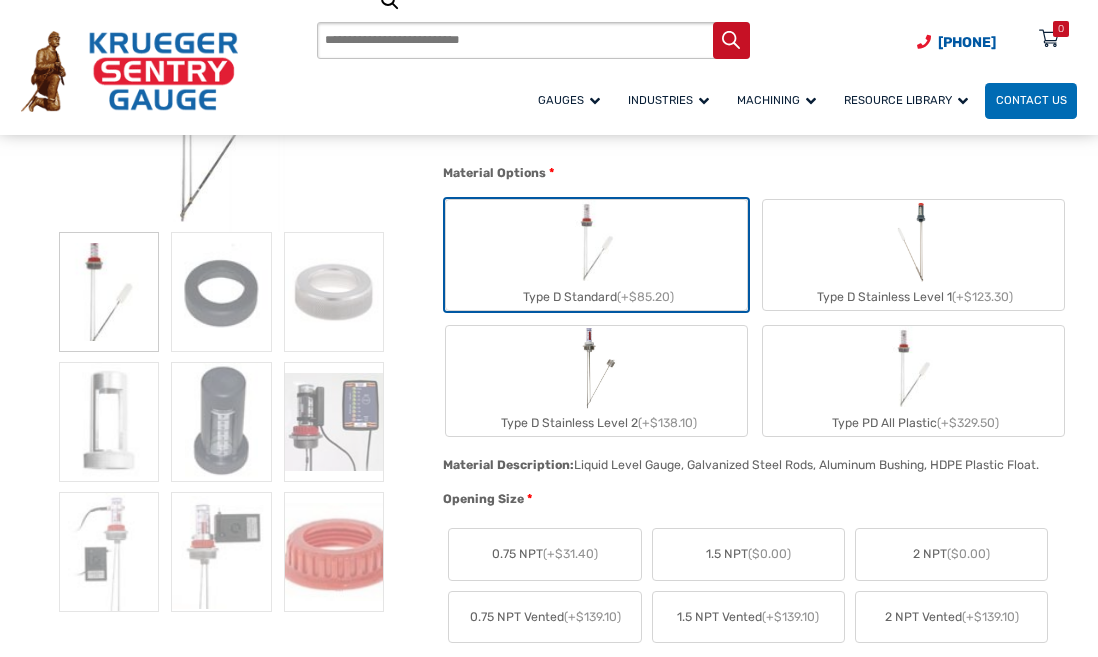 click on "1.5 NPT  ($0.00)" at bounding box center (748, 554) 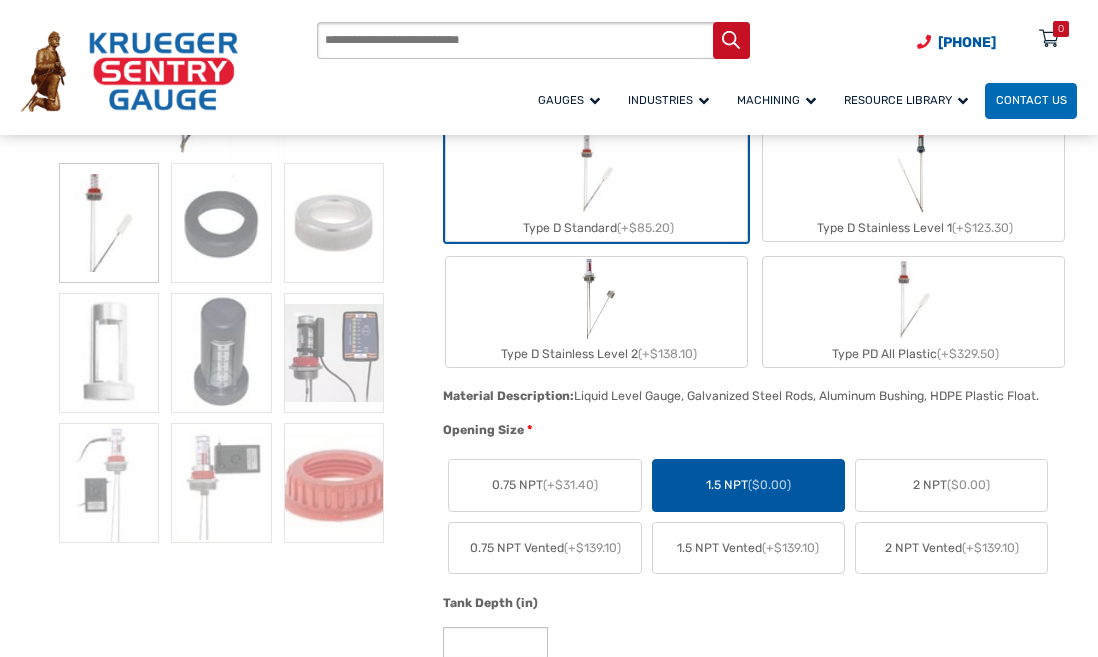 scroll, scrollTop: 600, scrollLeft: 0, axis: vertical 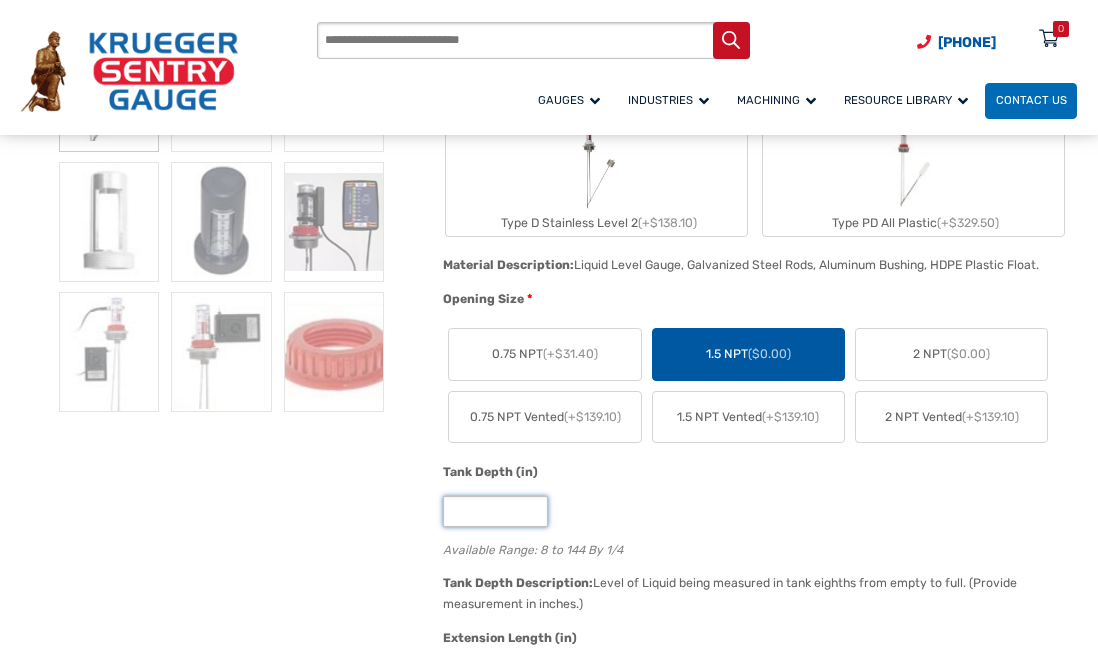 click on "*" at bounding box center (495, 511) 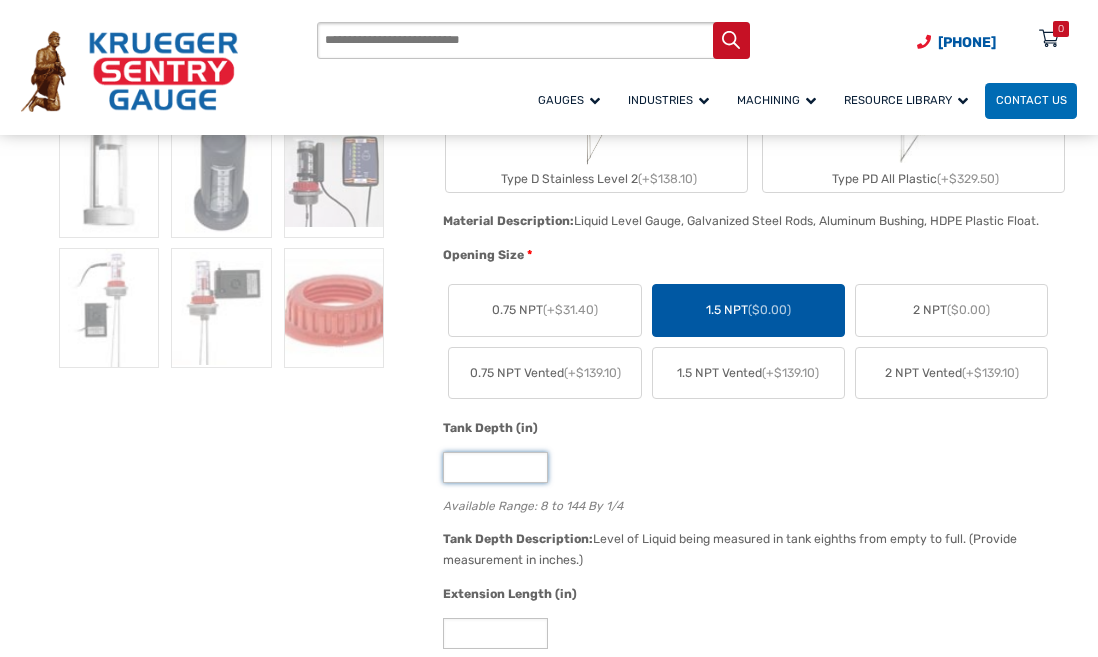 scroll, scrollTop: 600, scrollLeft: 0, axis: vertical 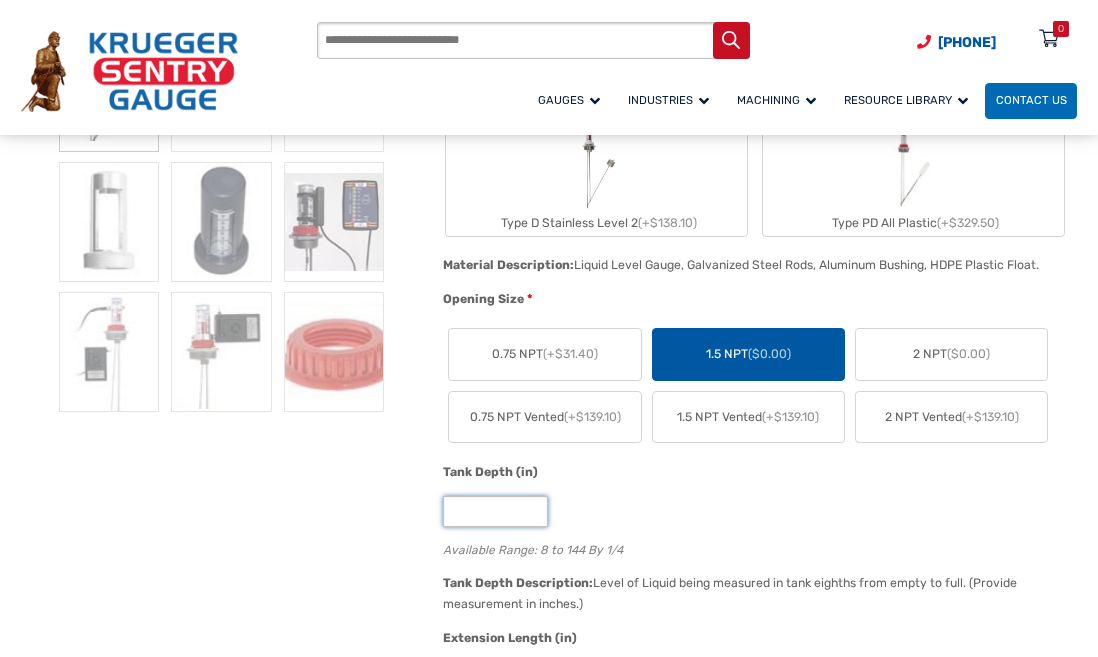 type on "**" 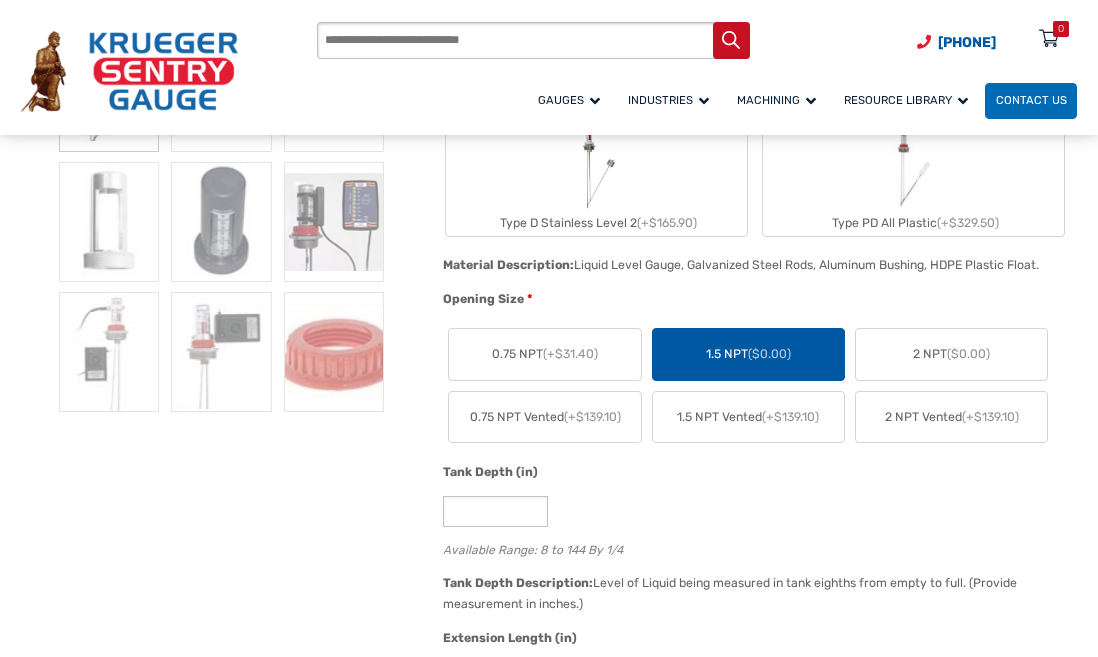 click on "Products search
(920) 434-8860
Menu
0
Menu Account
Gauges
Liquid Level Gauge
At A Glance (Type D)
Therma Gauge (Type H)
Barrel Gauge (Type B)
The L Gauge (Type L)
Remote Reading Gauge (Type DU)
GFK Gauge (Type GFK)
Chemical Tank Level Gauges
At A Glance (Type D)" at bounding box center (697, 71) 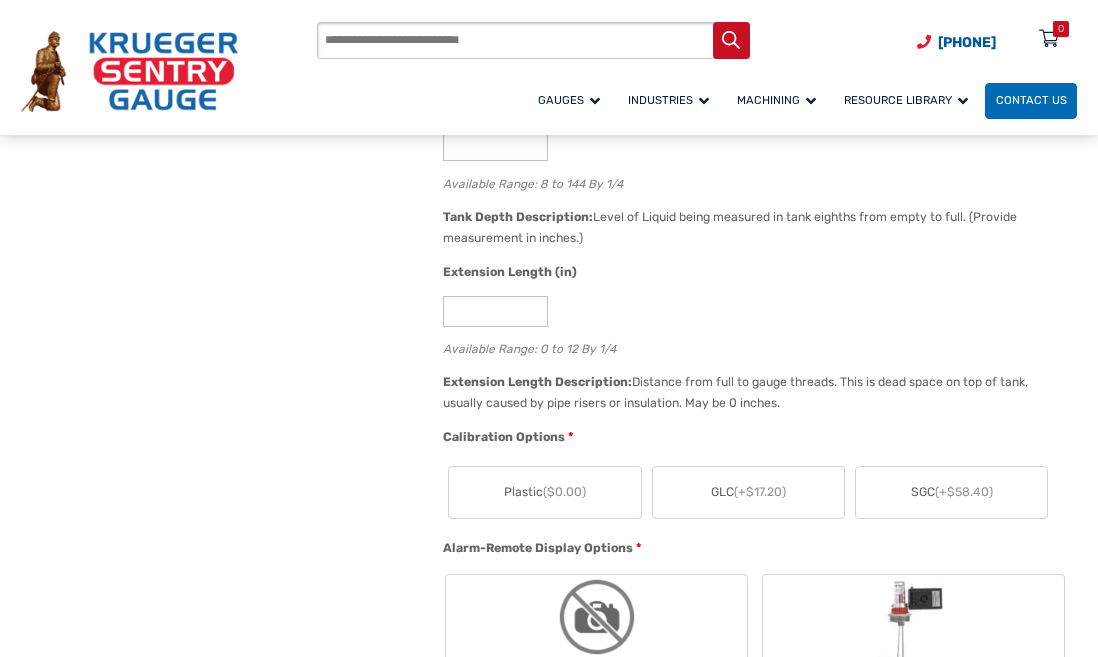 scroll, scrollTop: 1000, scrollLeft: 0, axis: vertical 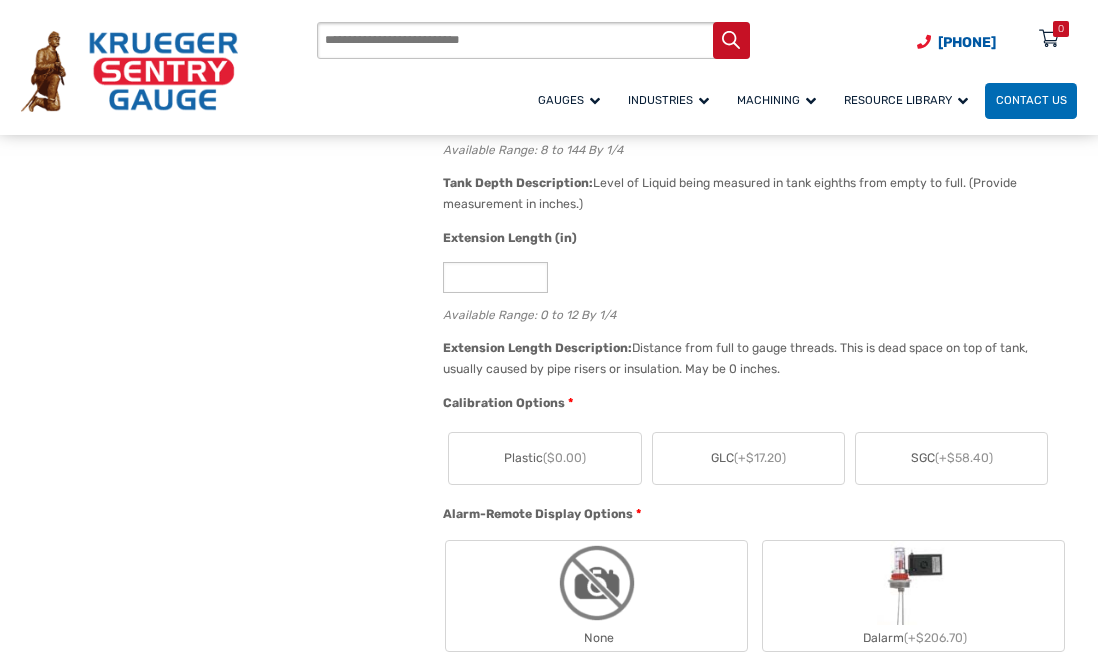 click on "Plastic  ($0.00)" at bounding box center (544, 458) 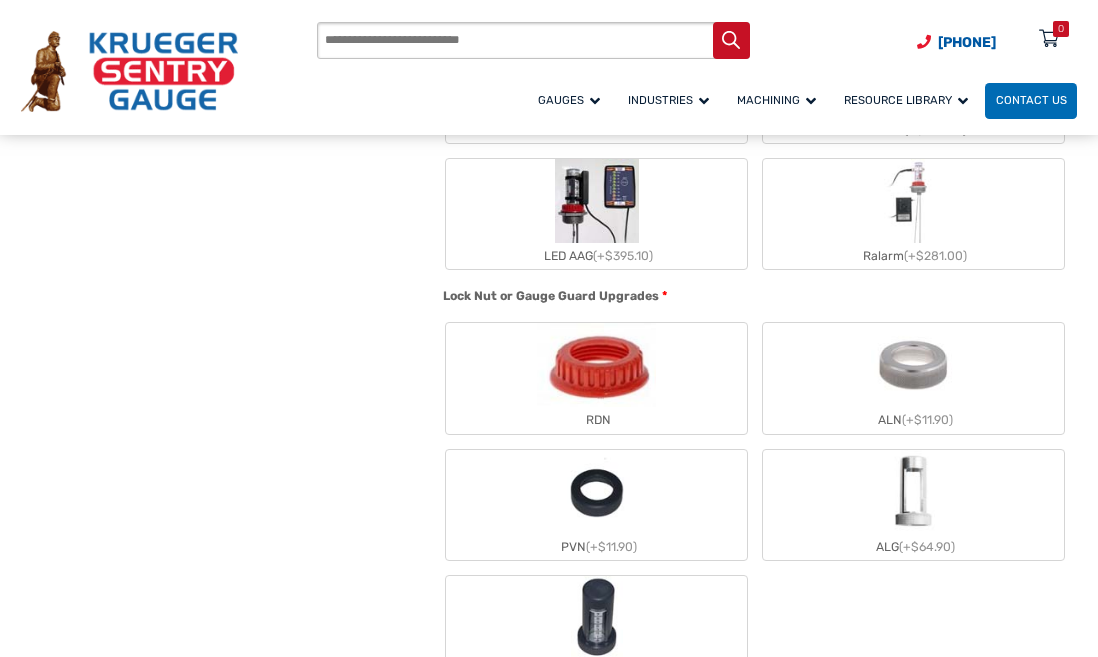 scroll, scrollTop: 1600, scrollLeft: 0, axis: vertical 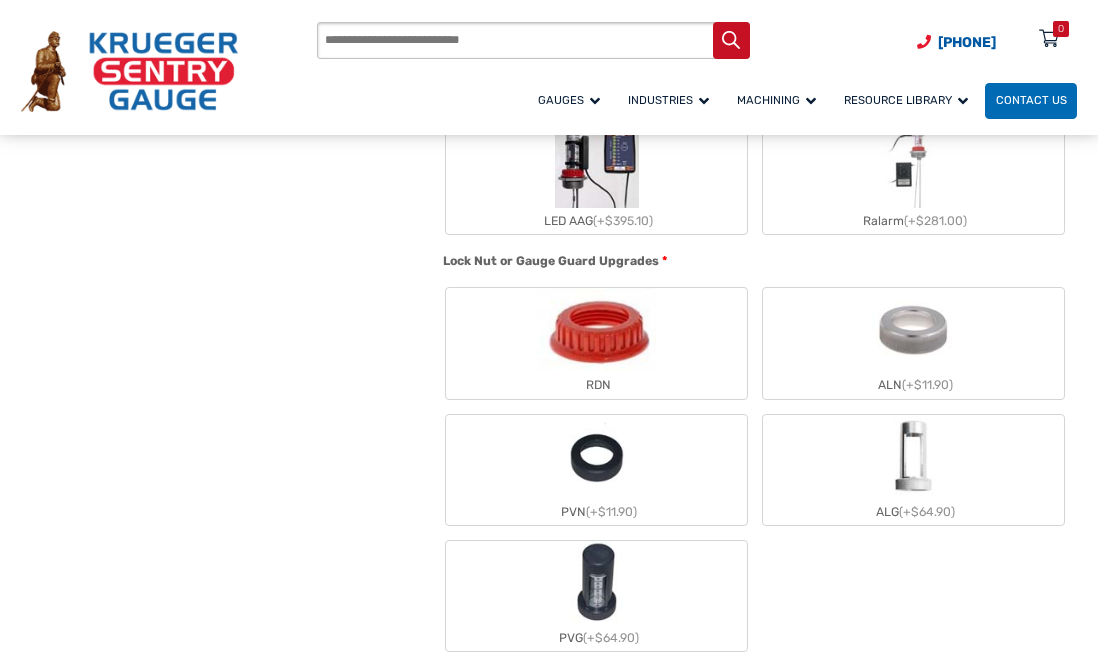 click on "RDN" at bounding box center [596, 343] 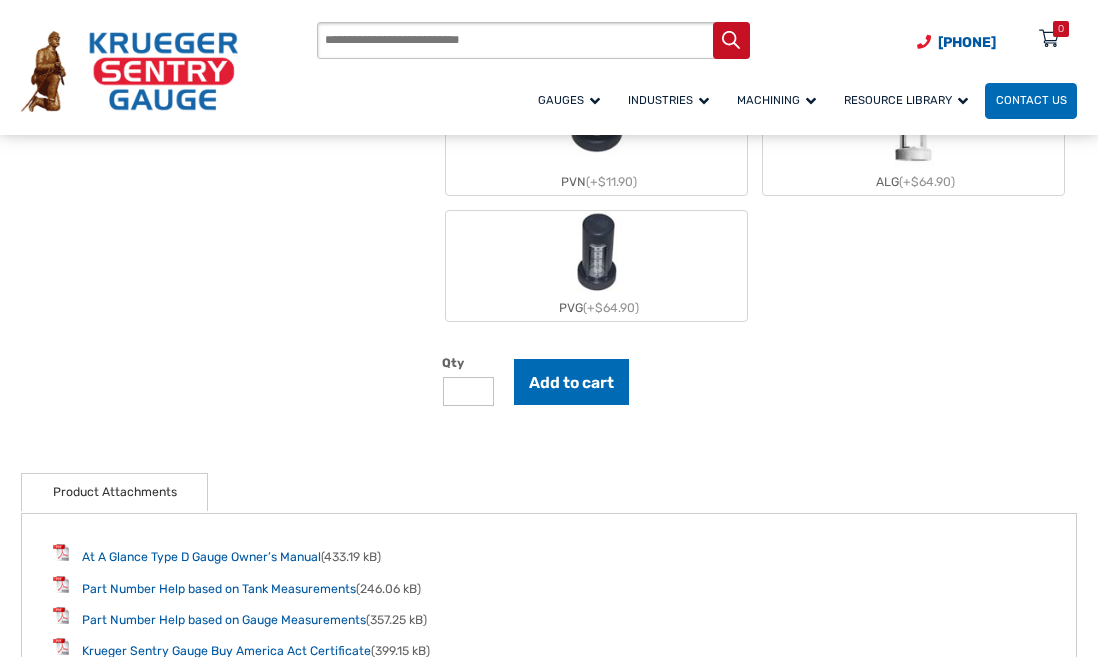 scroll, scrollTop: 1900, scrollLeft: 0, axis: vertical 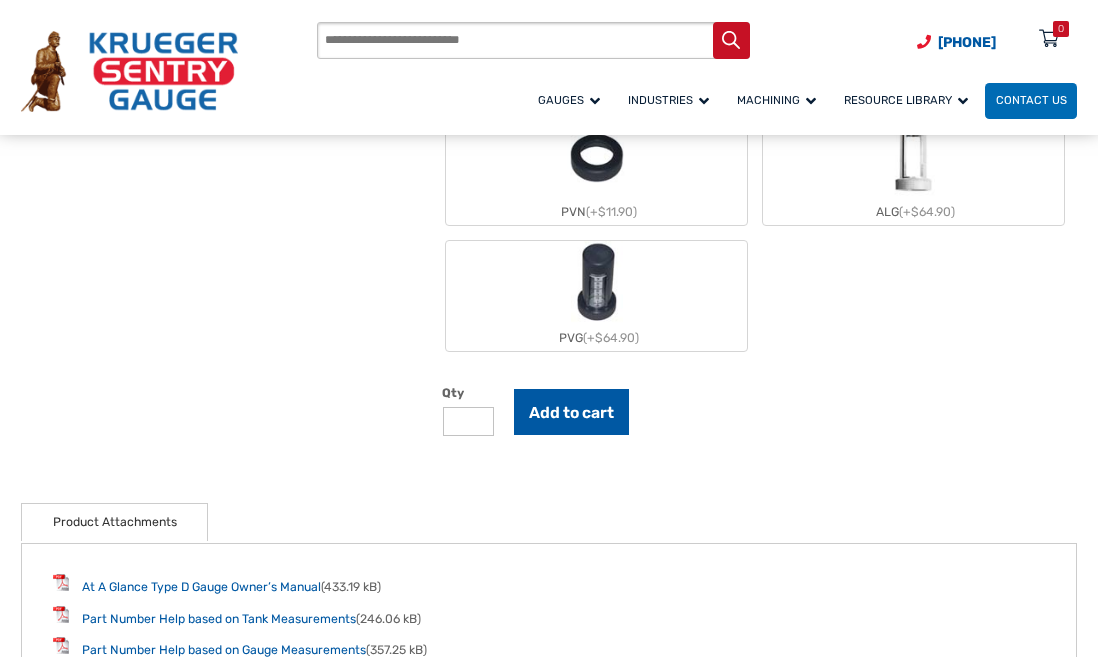 click on "Add to cart" at bounding box center (571, 412) 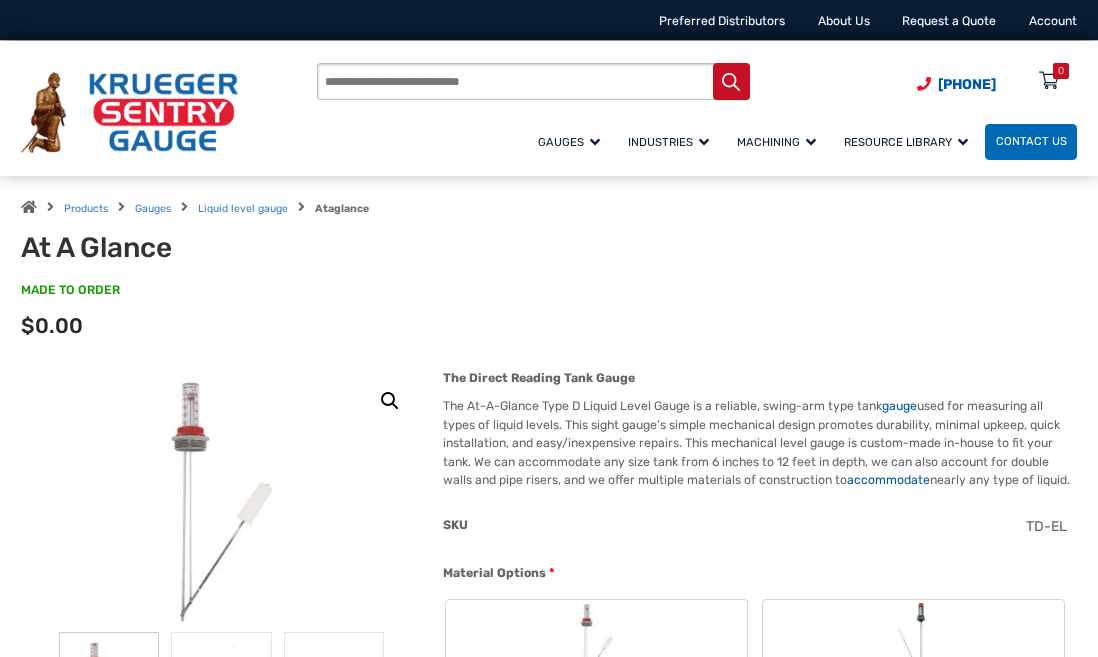scroll, scrollTop: 0, scrollLeft: 0, axis: both 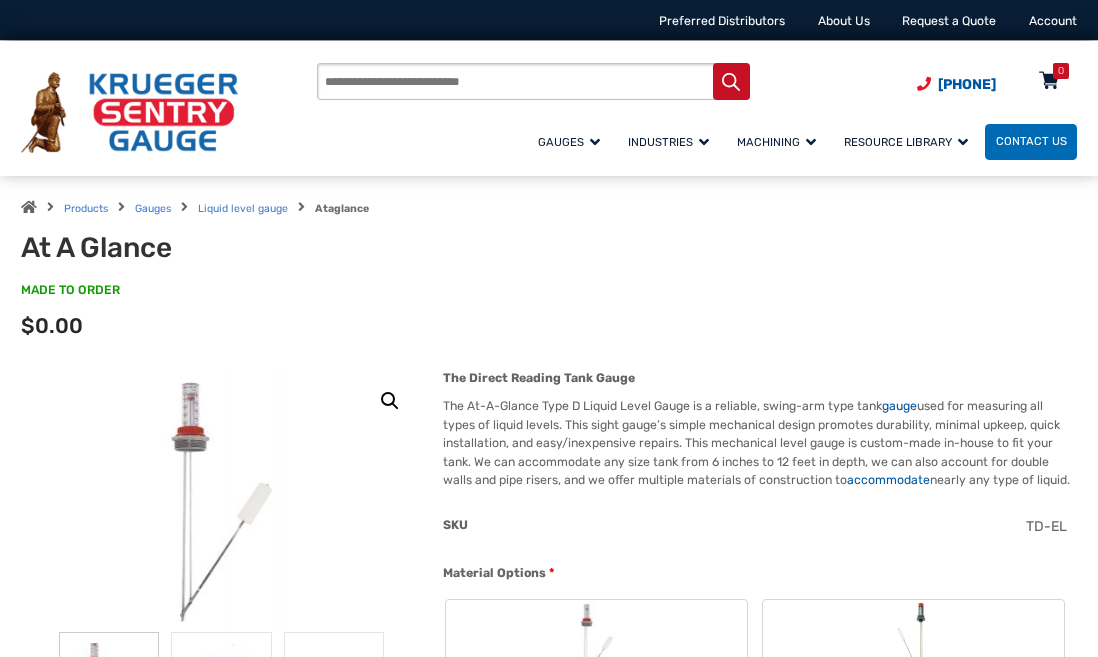 click on "0" at bounding box center (1061, 71) 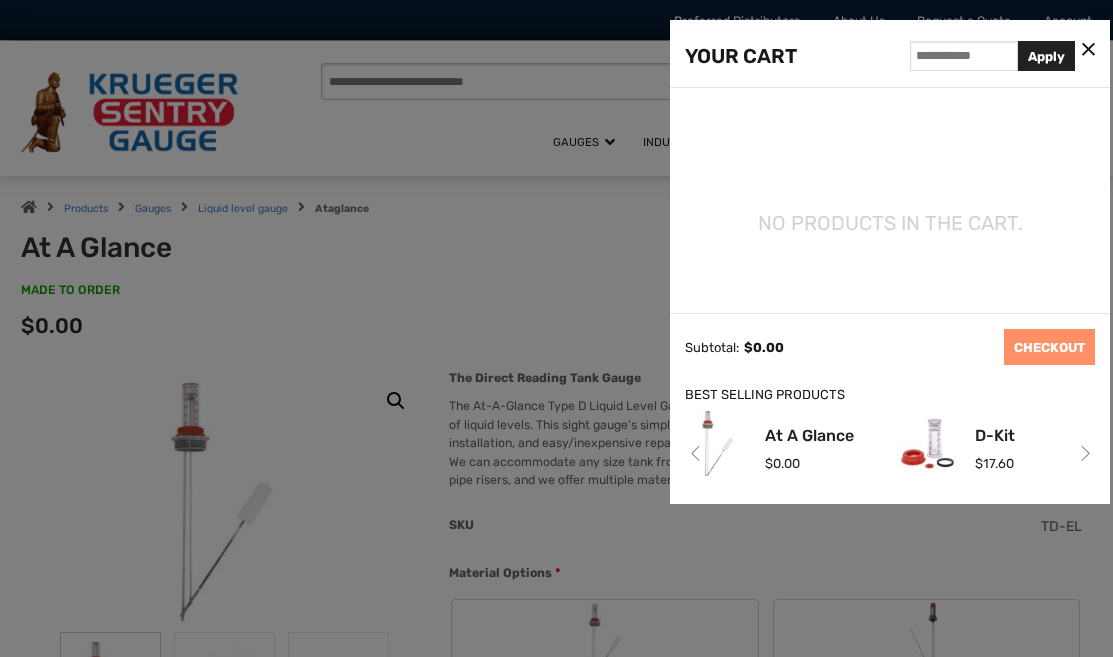 click on "At A Glance" at bounding box center [809, 436] 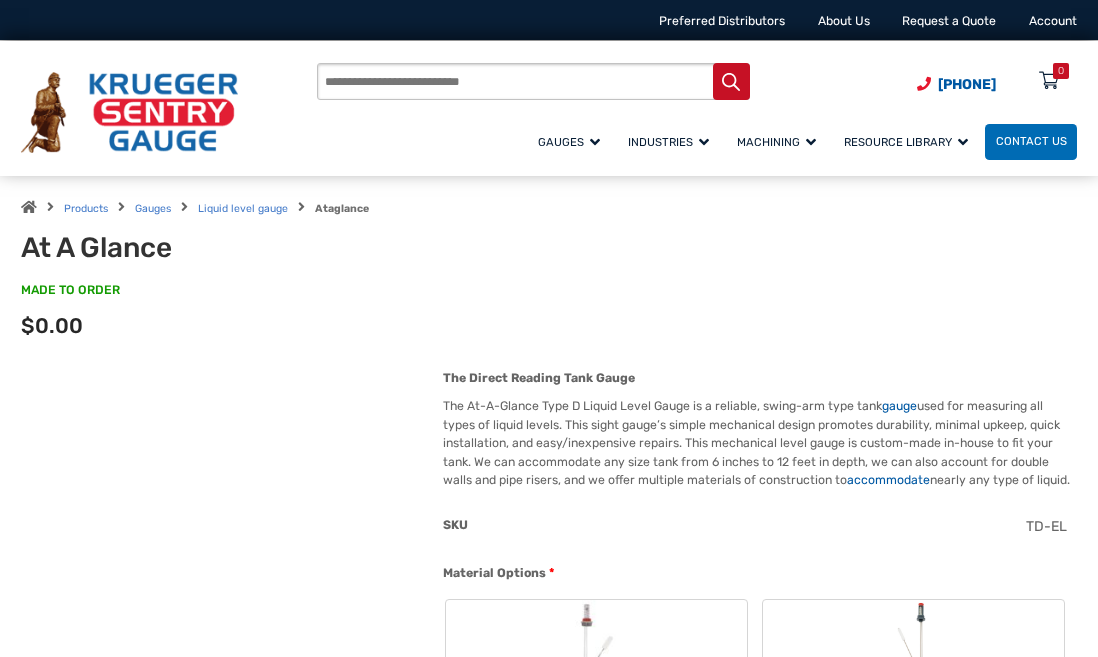 scroll, scrollTop: 0, scrollLeft: 0, axis: both 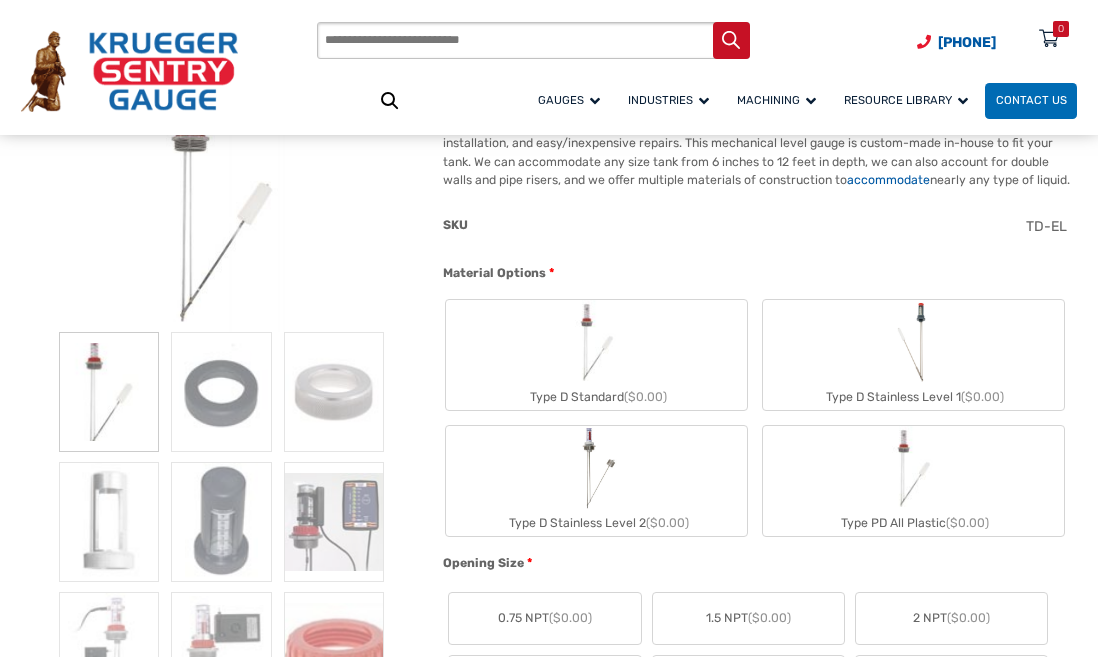 click on "Type D Standard  ($0.00)" at bounding box center [596, 355] 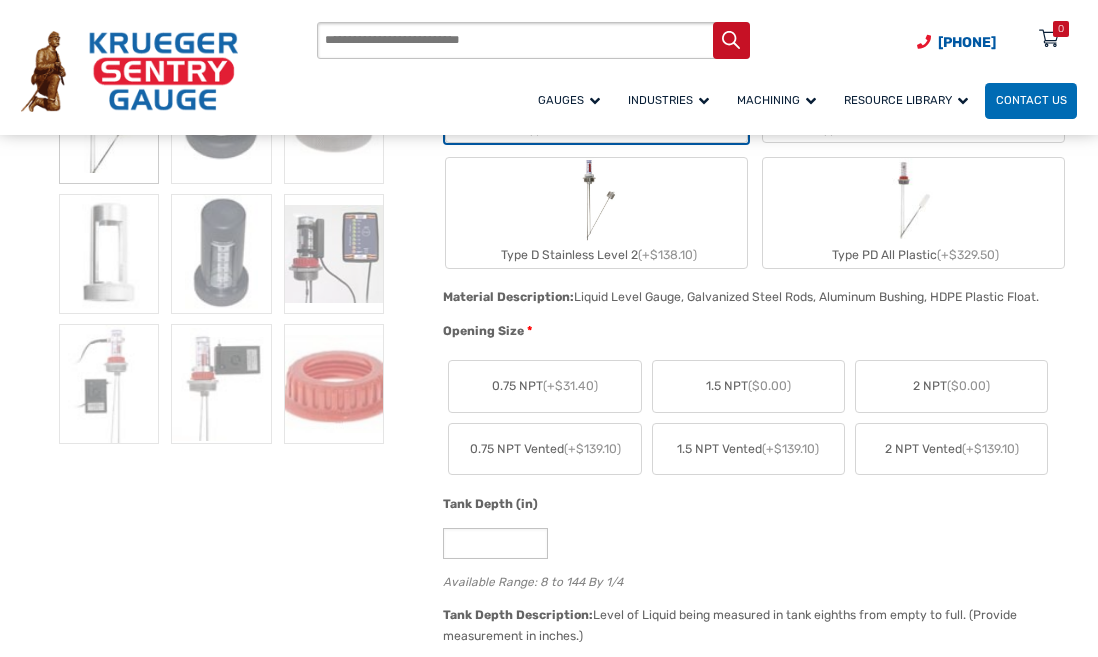 scroll, scrollTop: 600, scrollLeft: 0, axis: vertical 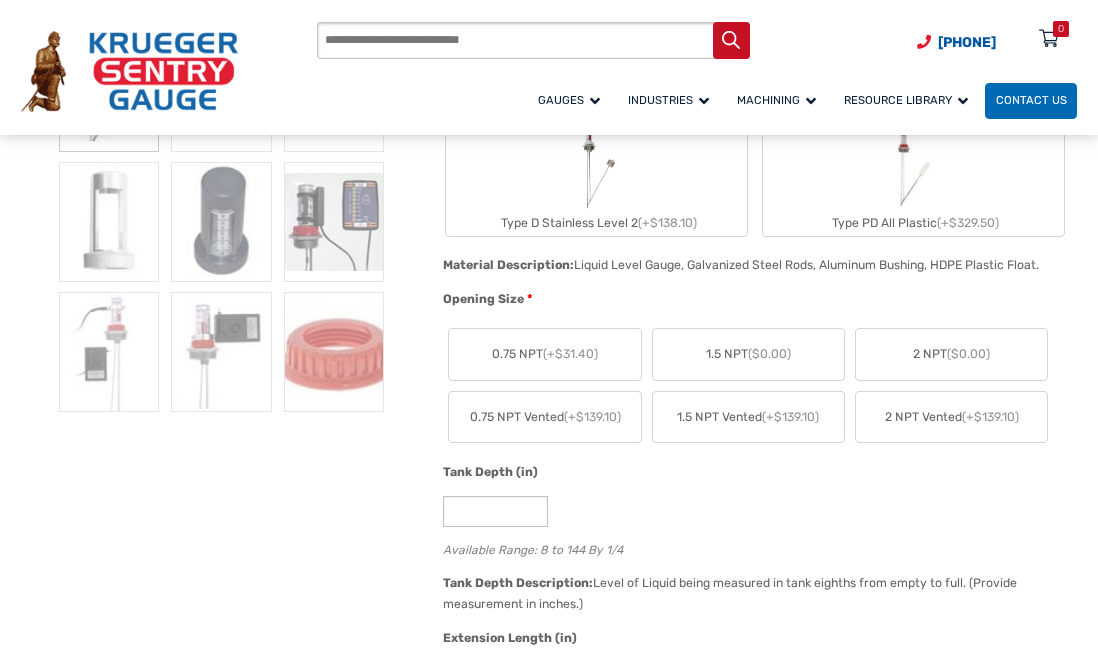 click on "1.5 NPT  ($0.00)" at bounding box center [748, 354] 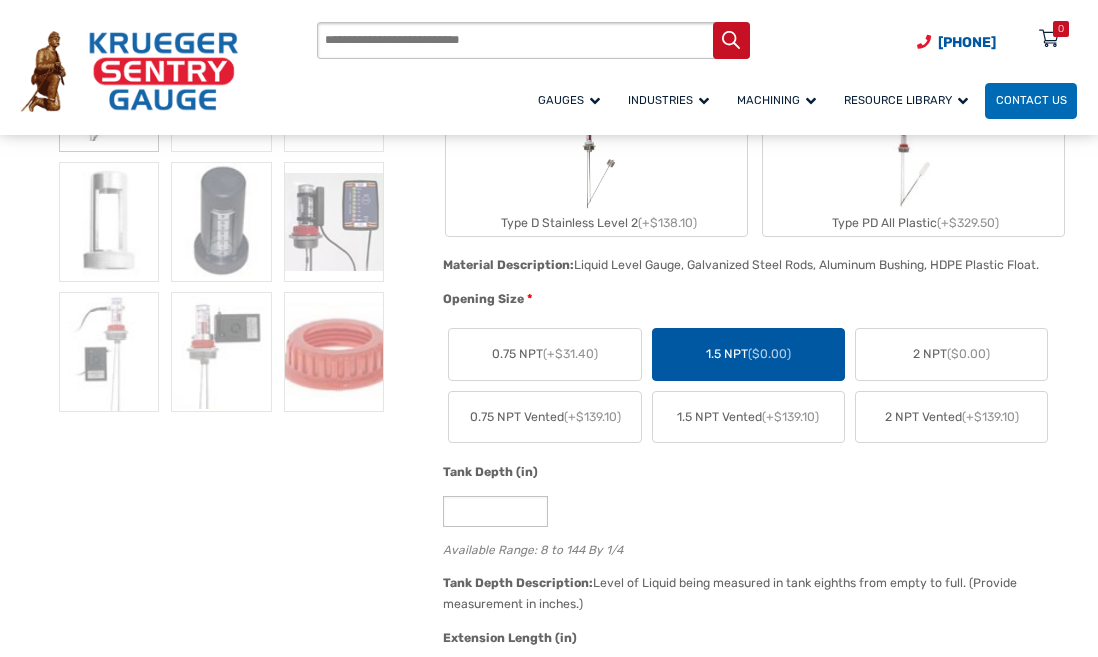 scroll, scrollTop: 700, scrollLeft: 0, axis: vertical 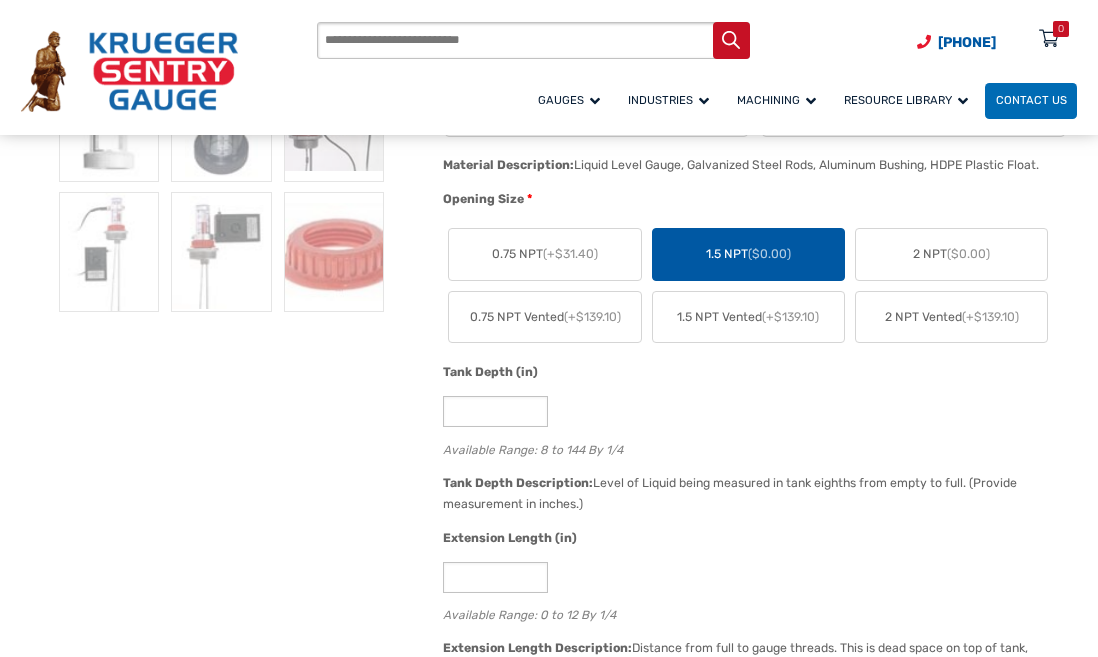 click on "Tank Depth (in)
*
Available Range: 8 to 144 By 1/4" at bounding box center [755, 417] 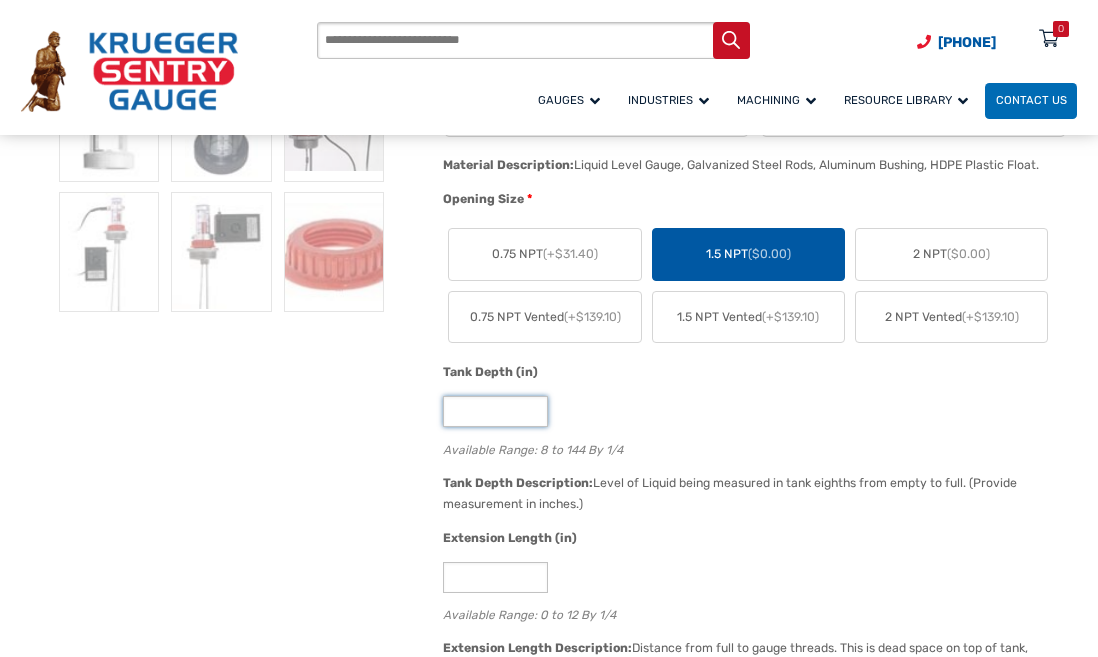 click on "*" at bounding box center (495, 411) 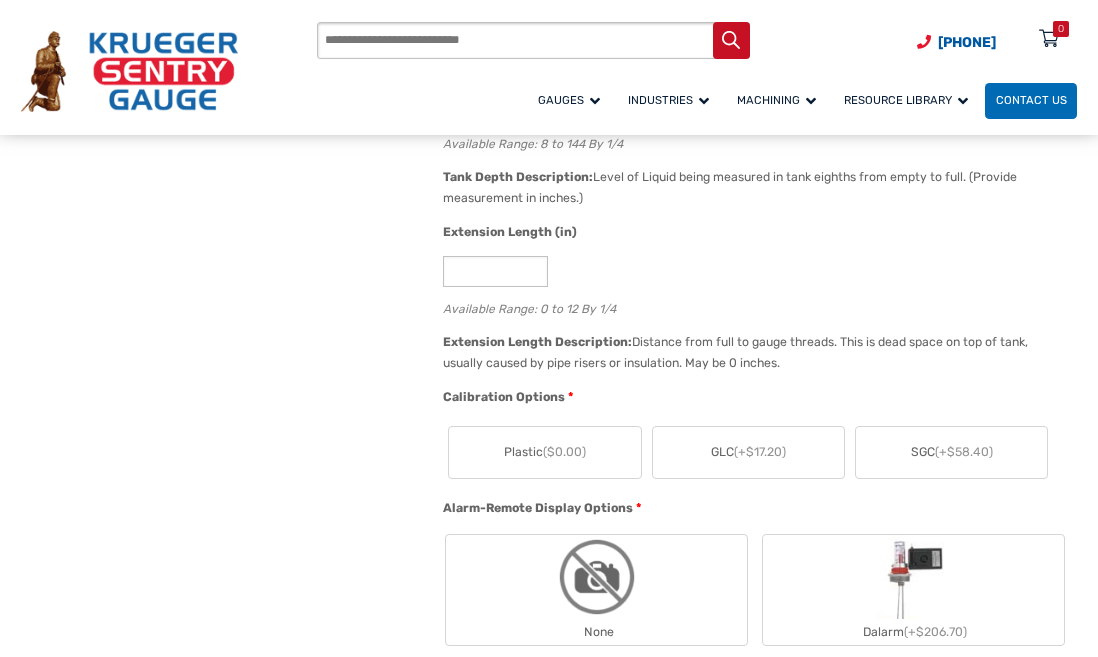 scroll, scrollTop: 1100, scrollLeft: 0, axis: vertical 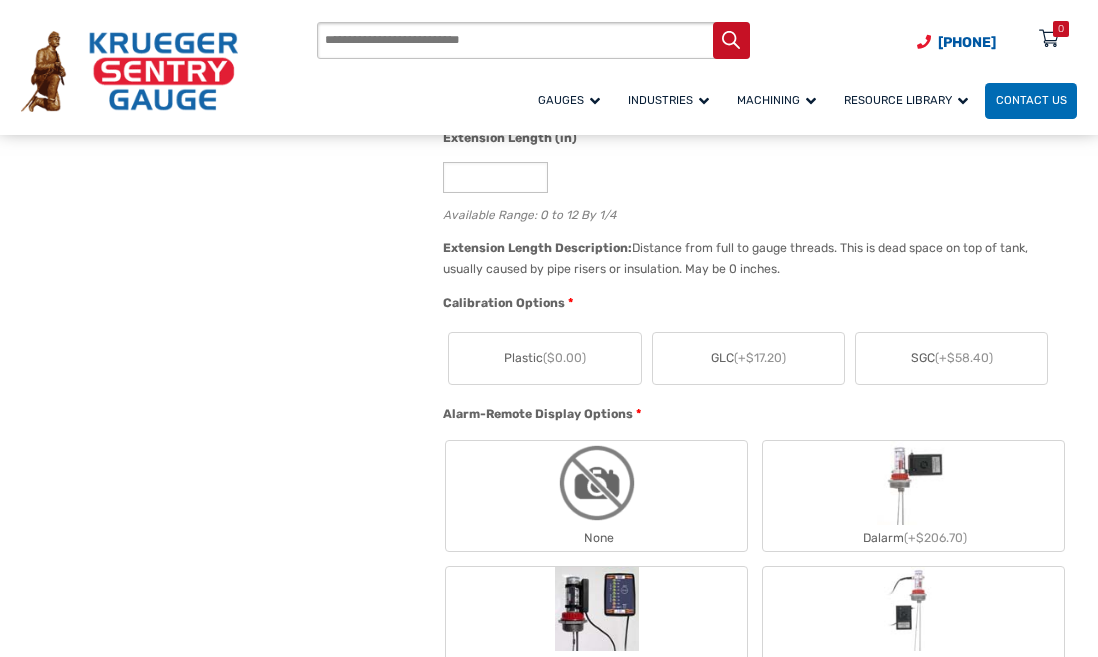 type on "**" 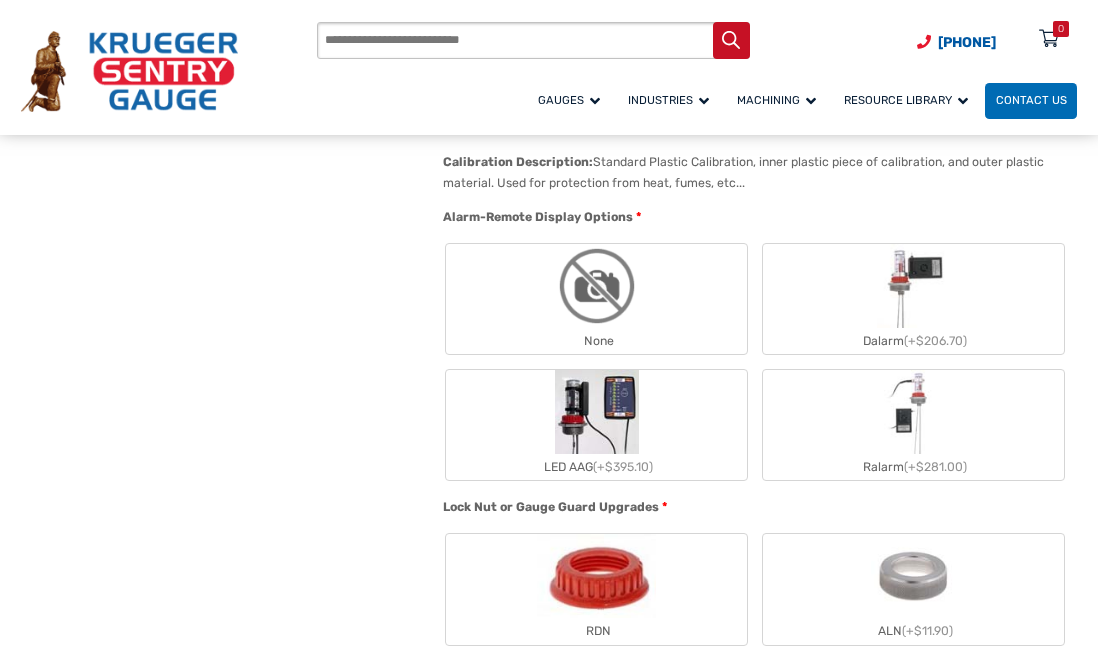 scroll, scrollTop: 1400, scrollLeft: 0, axis: vertical 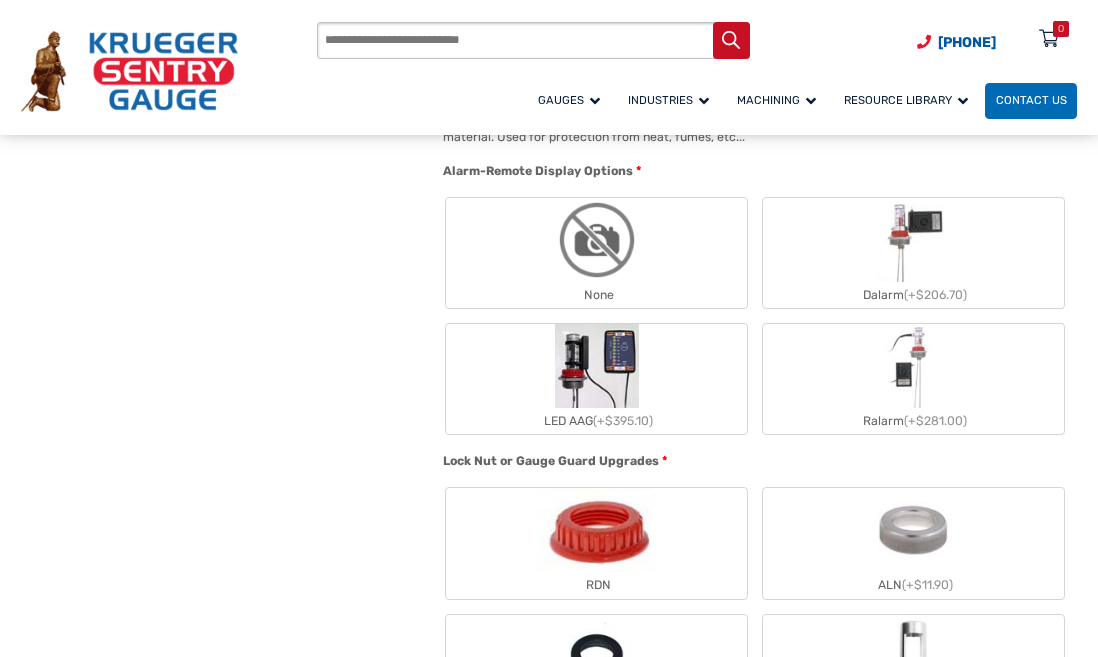 click at bounding box center (597, 240) 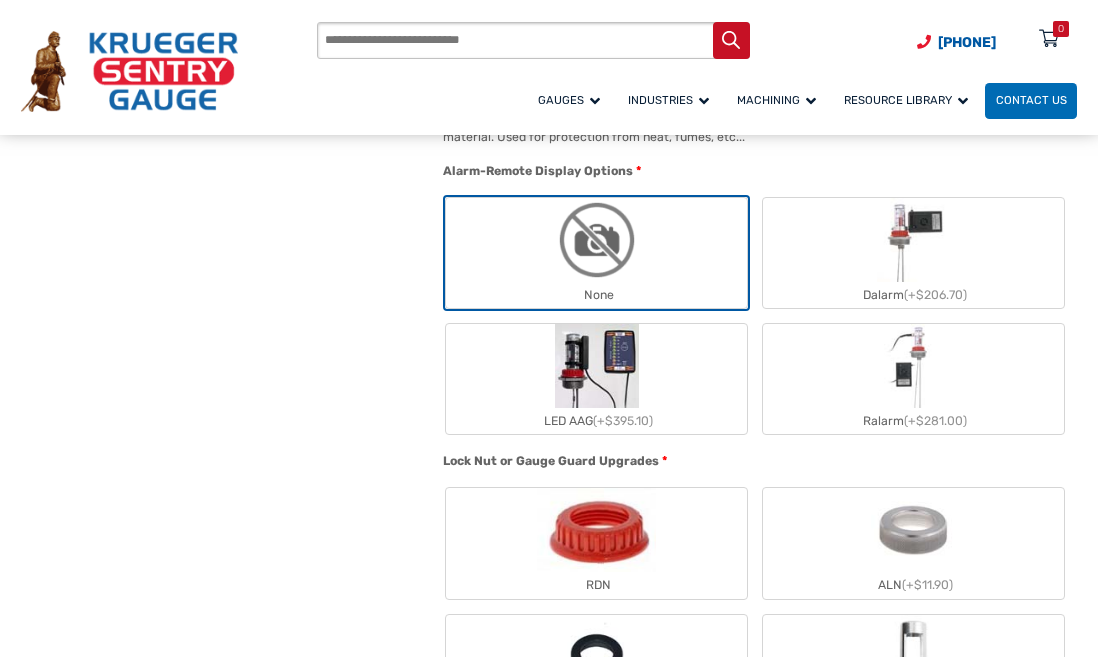 click at bounding box center [596, 530] 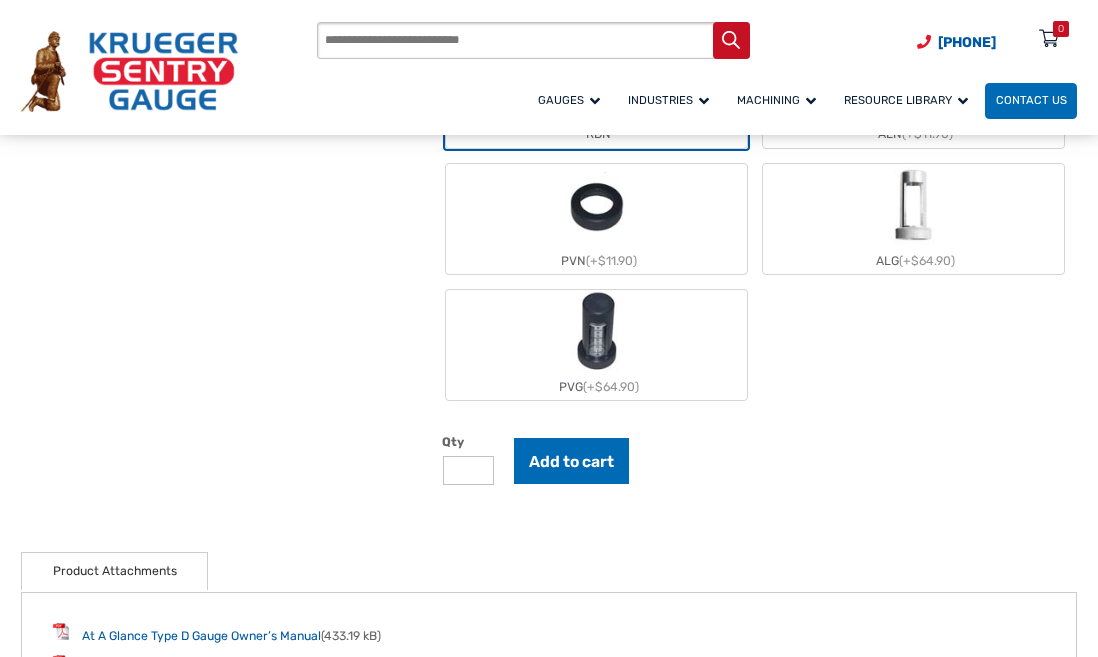 scroll, scrollTop: 1900, scrollLeft: 0, axis: vertical 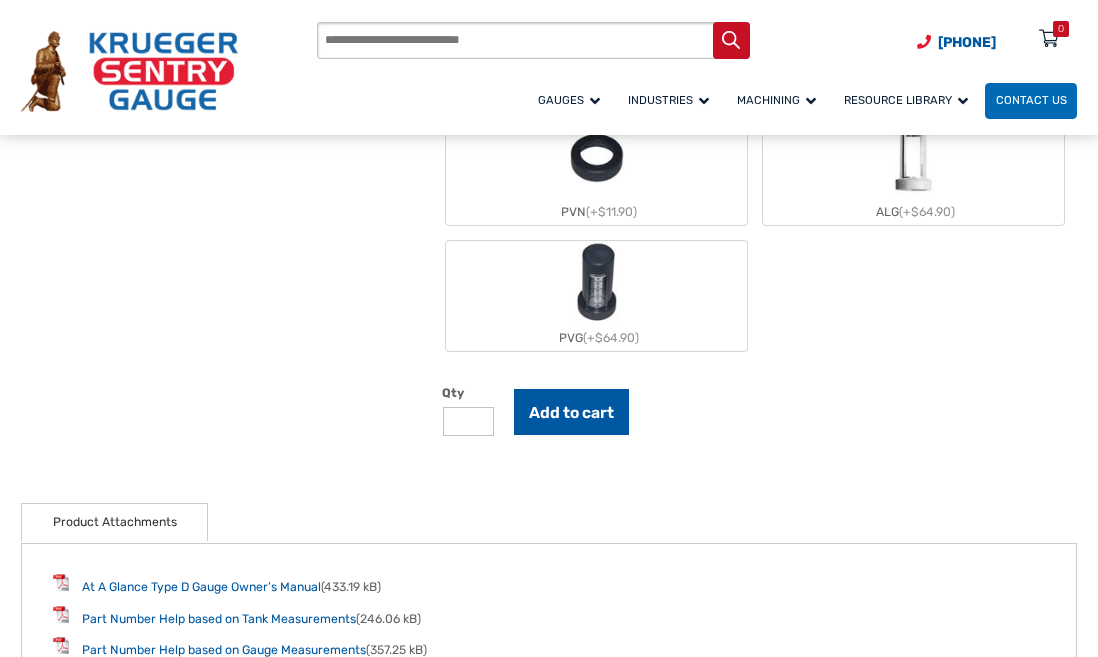 click on "Add to cart" at bounding box center [571, 412] 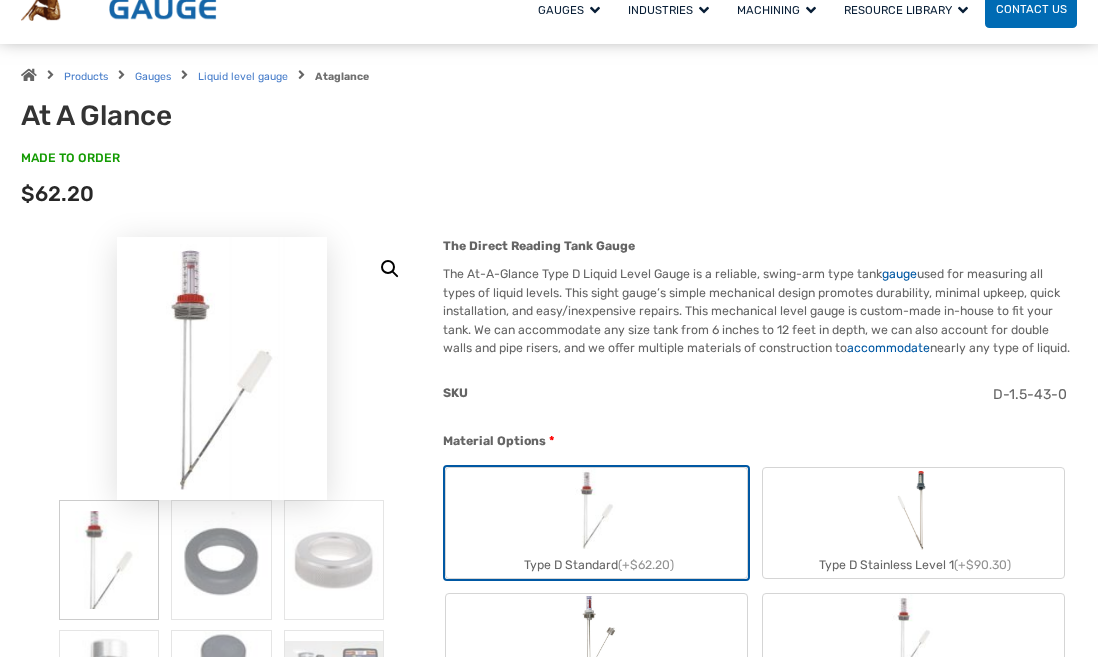 scroll, scrollTop: 0, scrollLeft: 0, axis: both 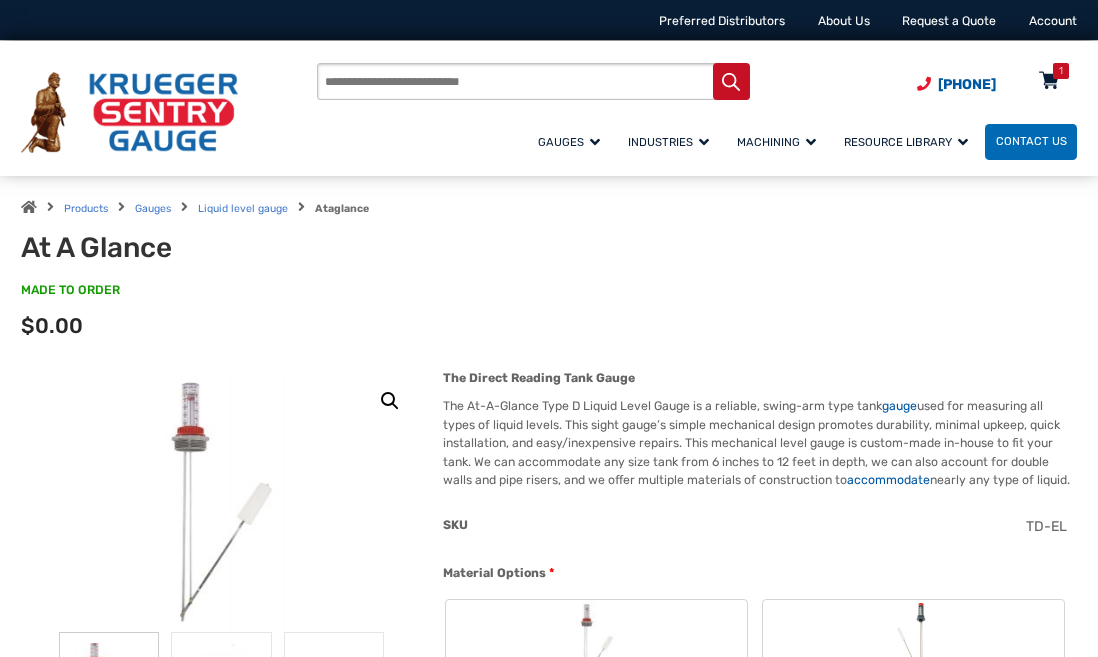 click on "1" at bounding box center (1061, 71) 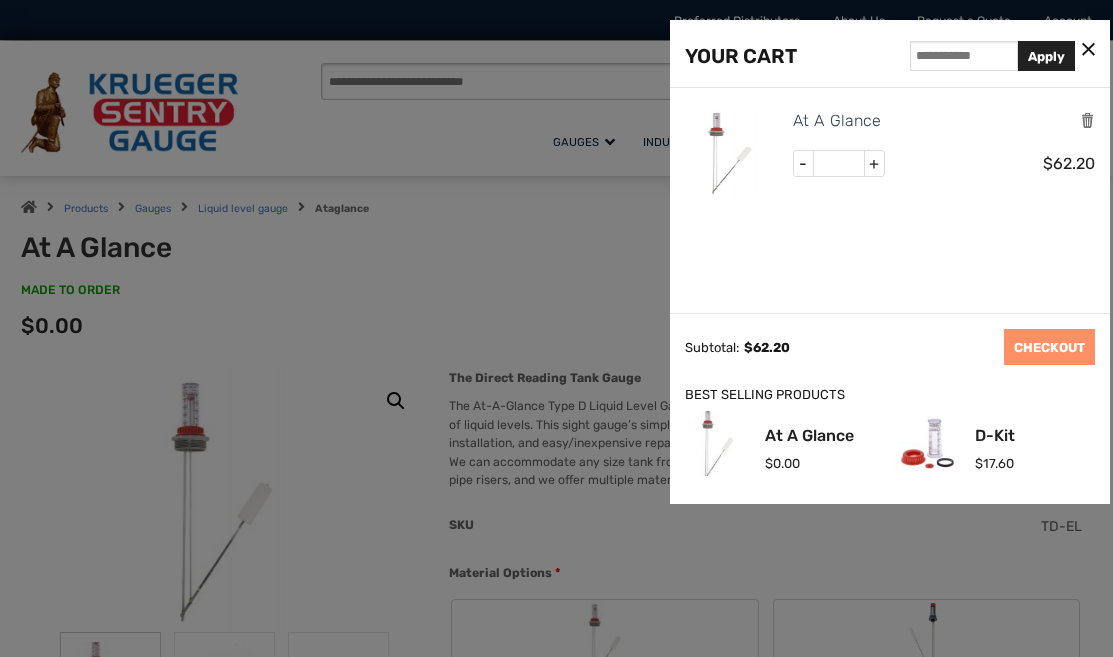 click on "+" at bounding box center [874, 164] 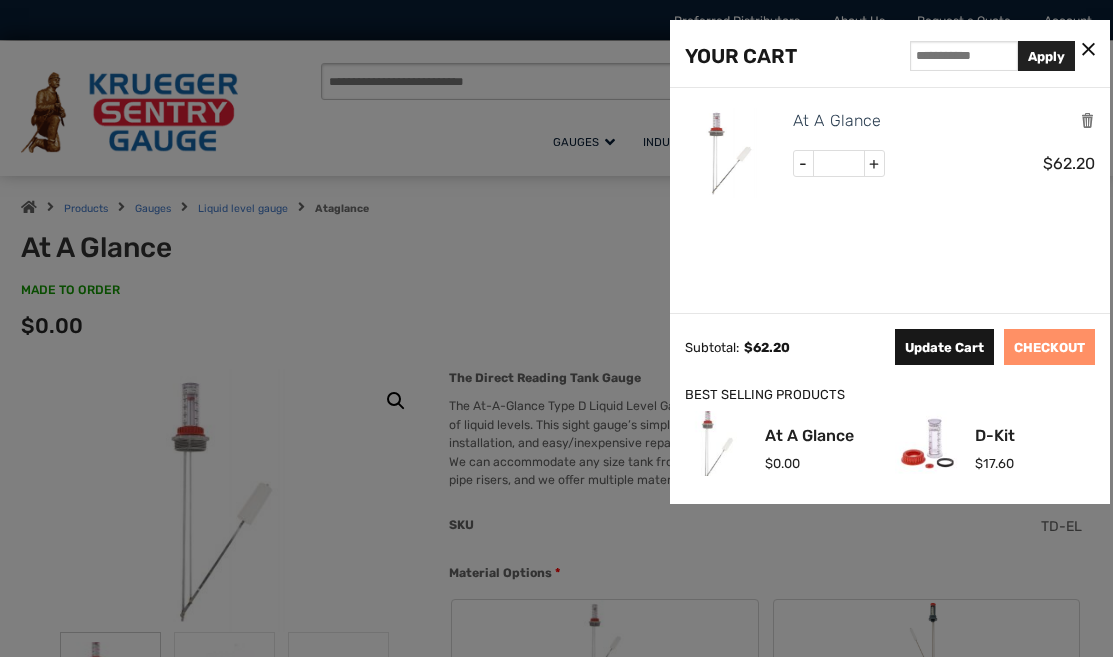 click on "Update Cart" at bounding box center [944, 347] 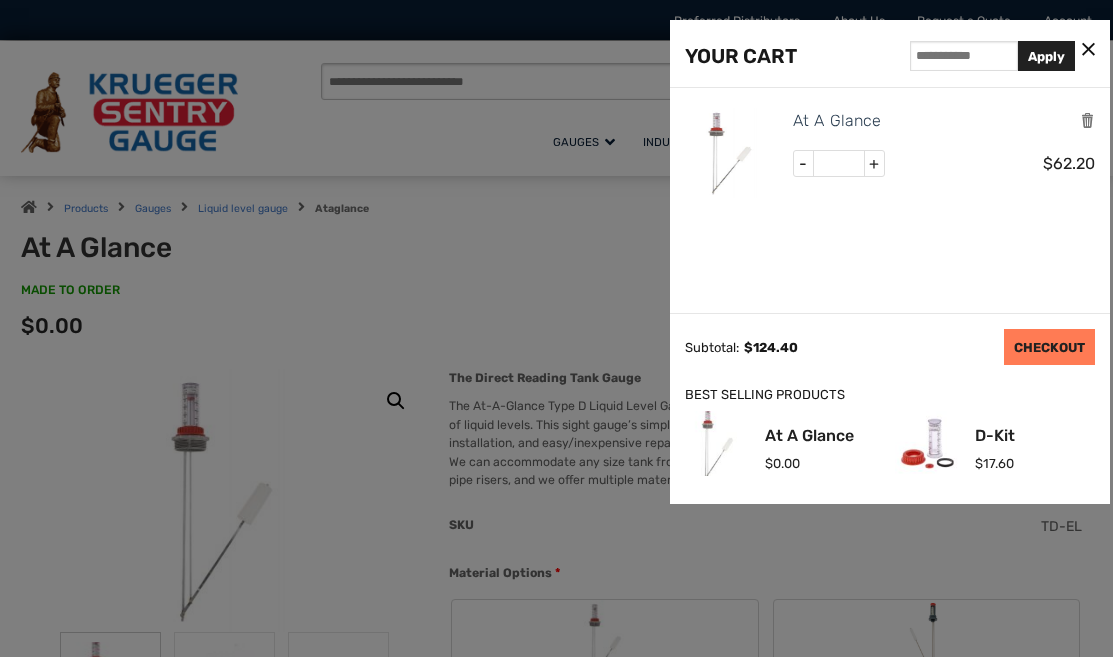 click on "CHECKOUT" at bounding box center [1049, 347] 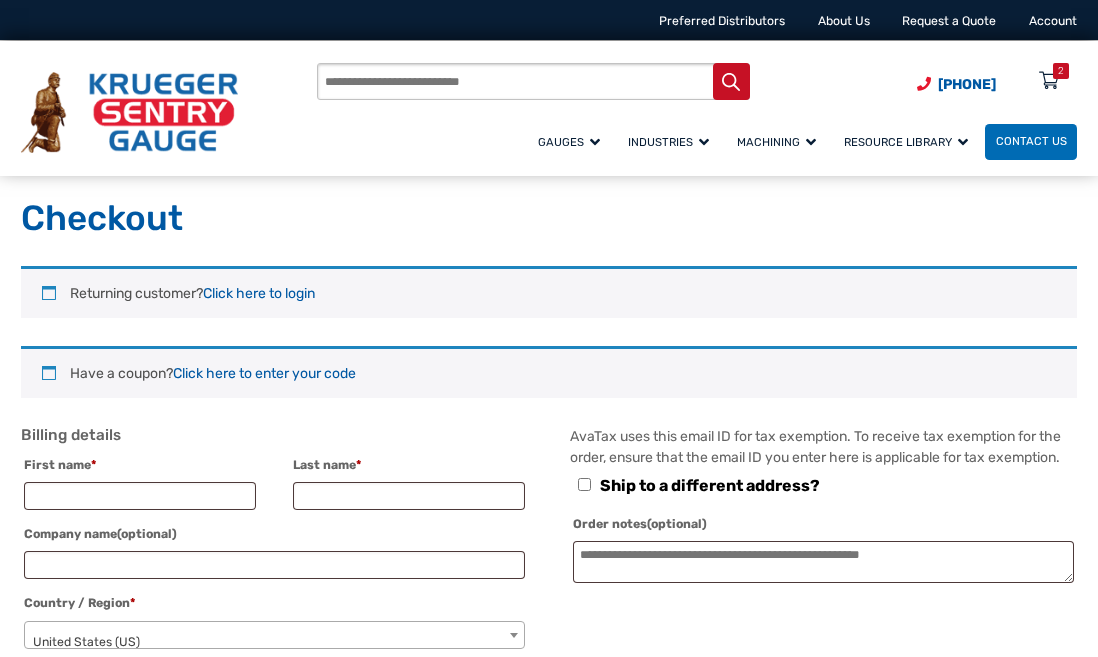 select on "**" 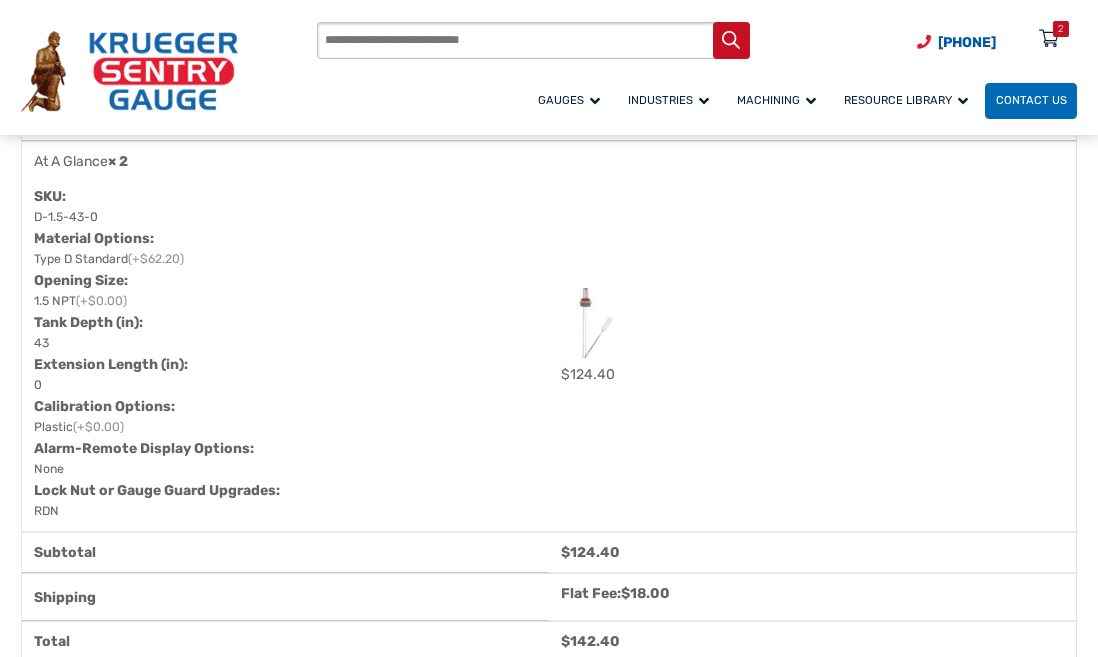 scroll, scrollTop: 1100, scrollLeft: 0, axis: vertical 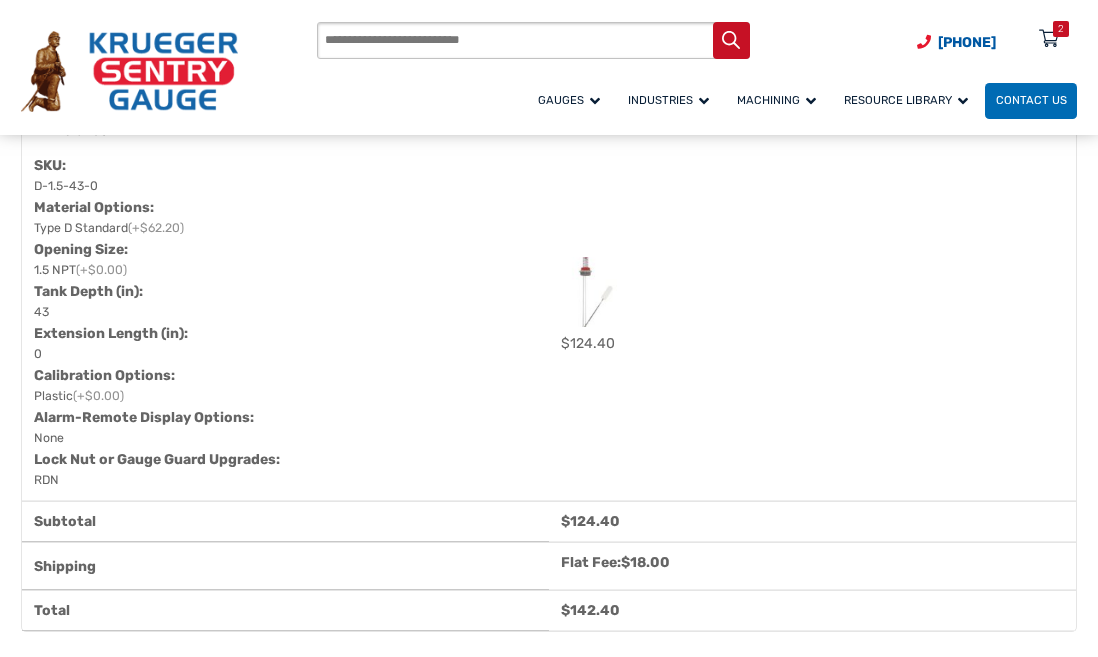 click at bounding box center (812, 295) 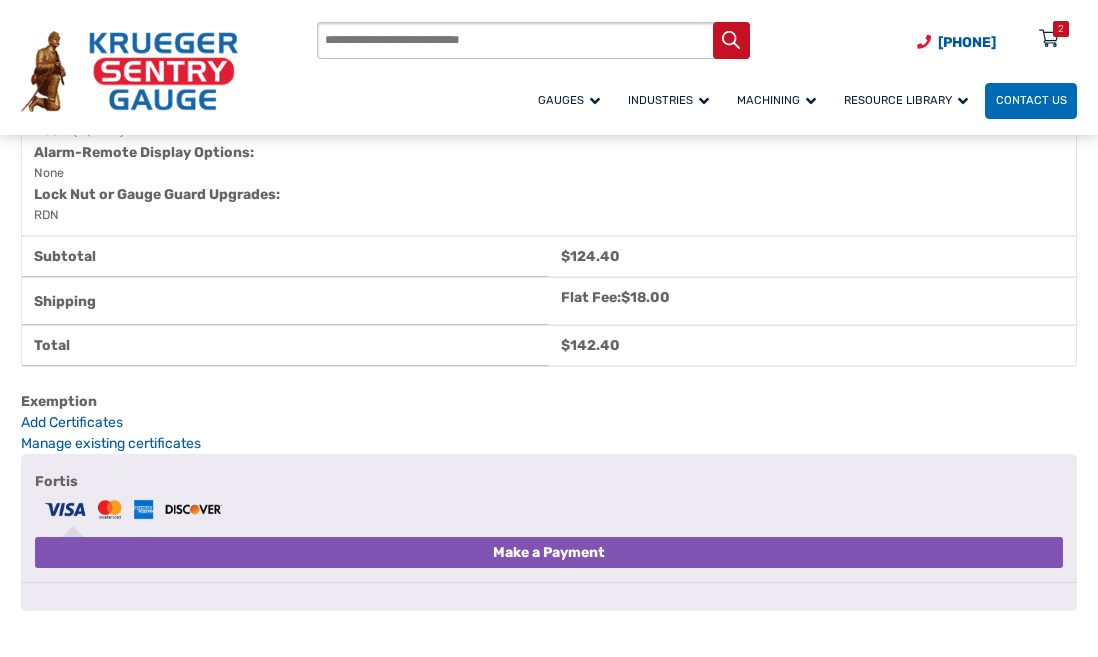 scroll, scrollTop: 1400, scrollLeft: 0, axis: vertical 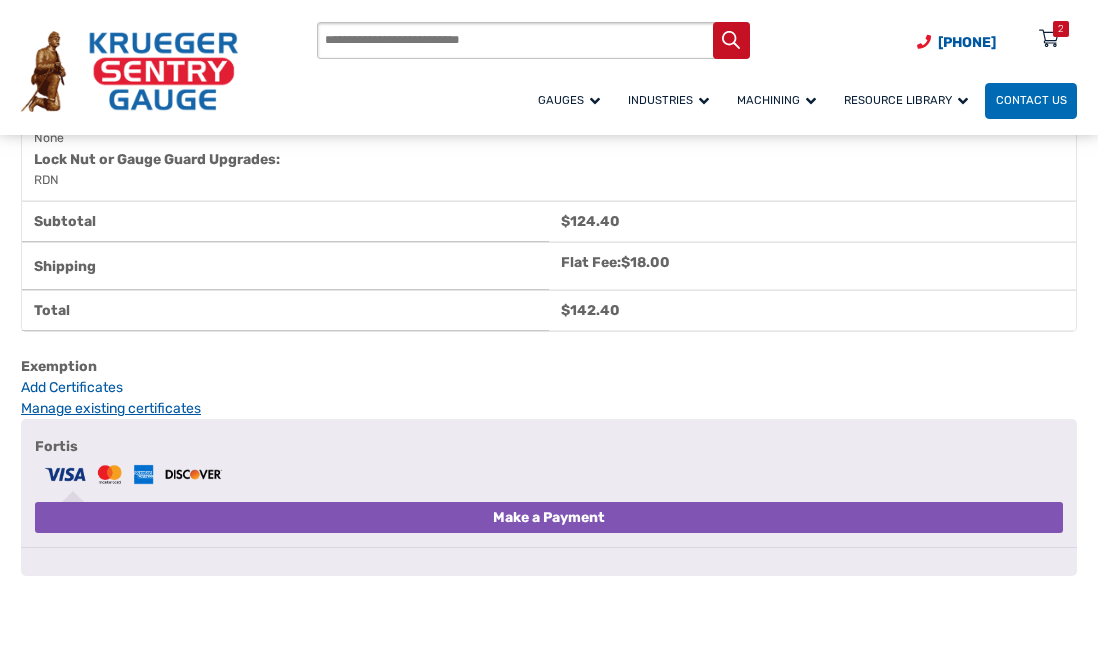click on "Manage existing certificates" at bounding box center [111, 408] 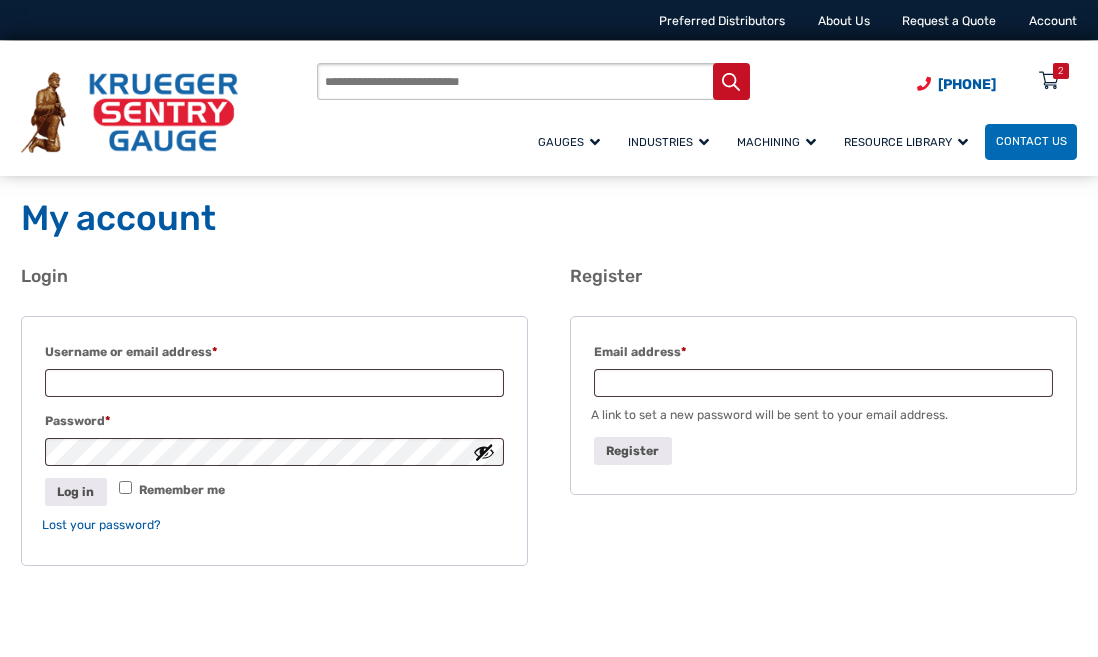 scroll, scrollTop: 0, scrollLeft: 0, axis: both 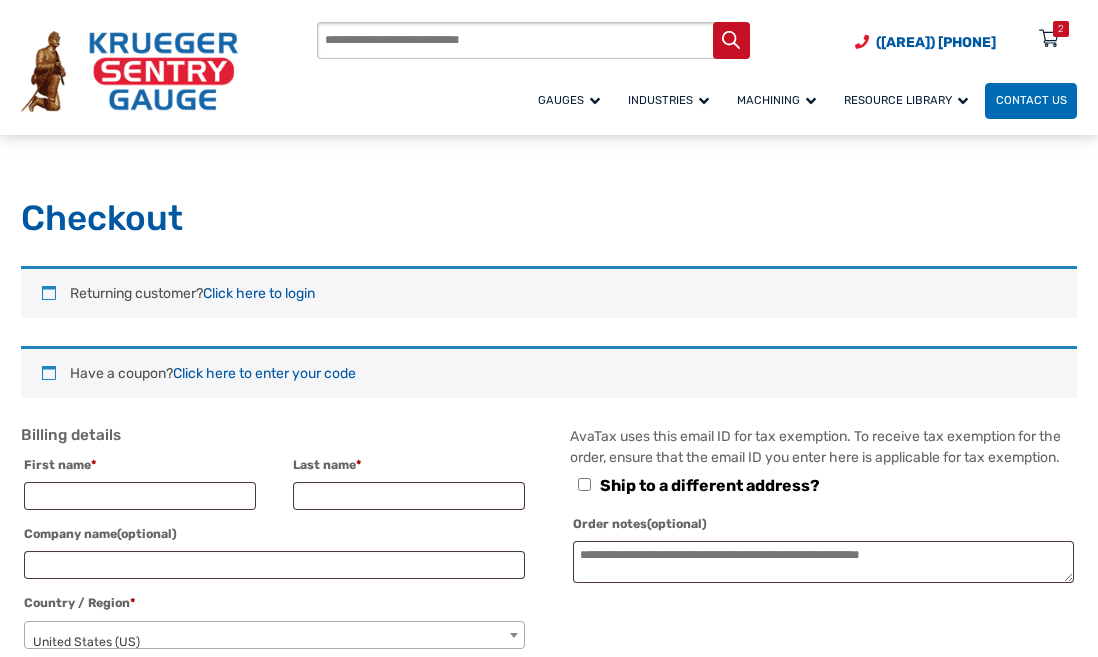 select on "**" 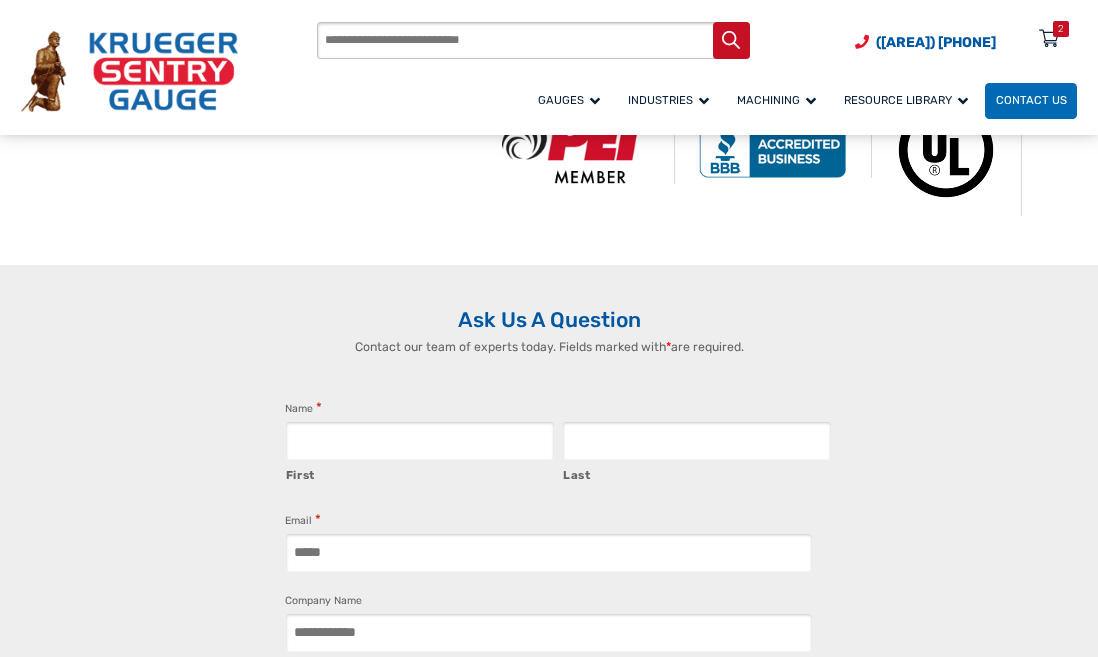 scroll, scrollTop: 0, scrollLeft: 0, axis: both 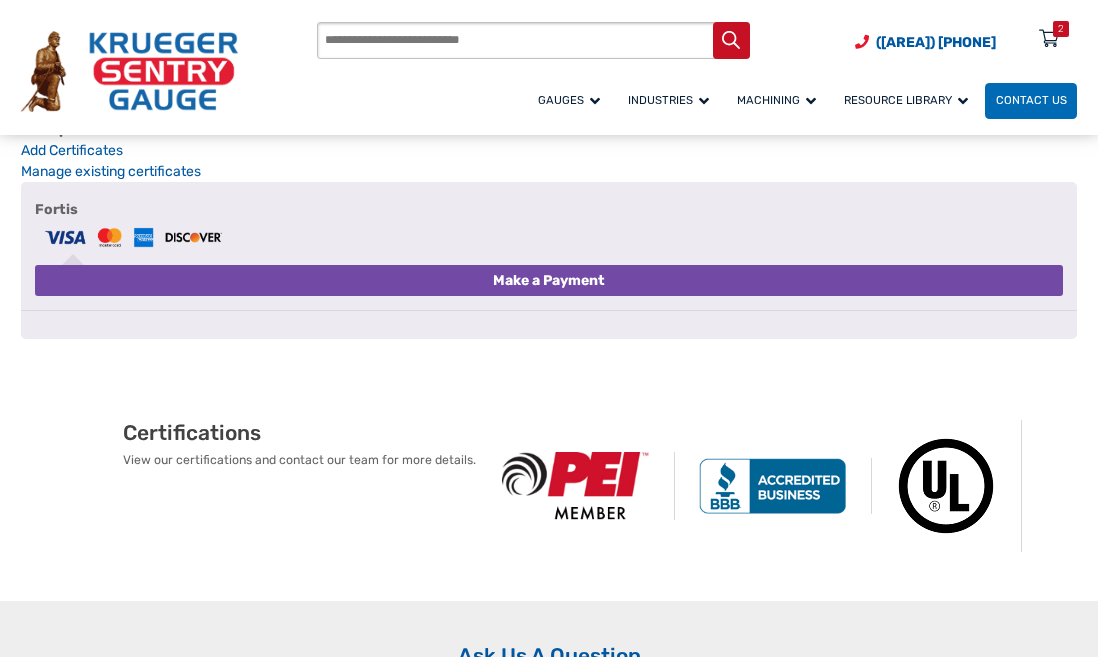 click on "Make a Payment" at bounding box center (549, 280) 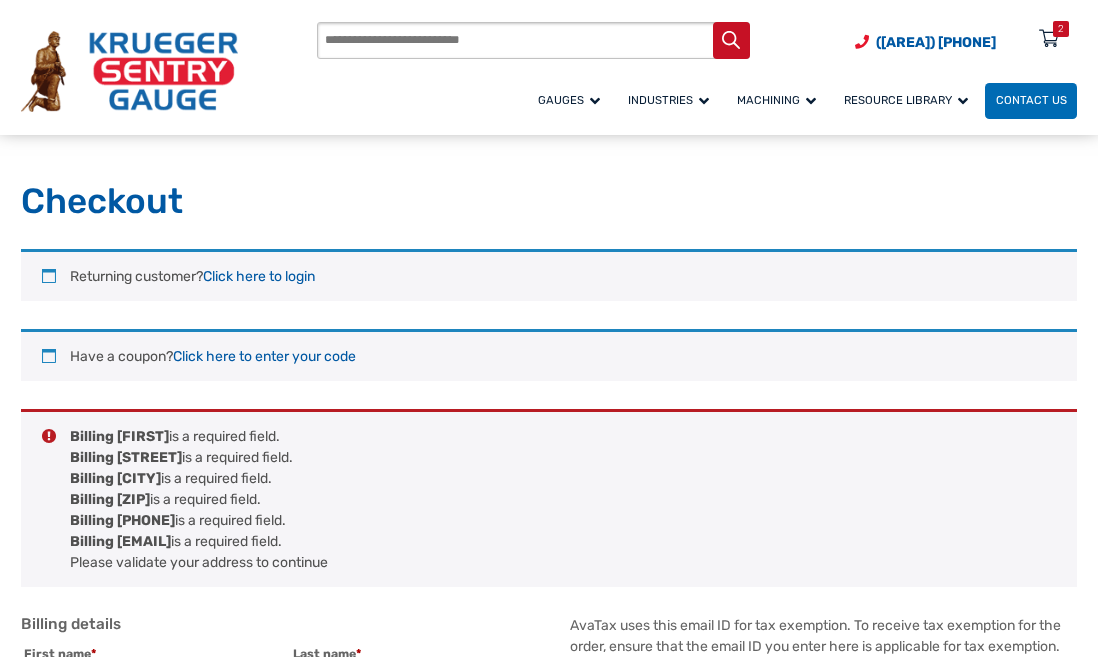 scroll, scrollTop: 0, scrollLeft: 0, axis: both 